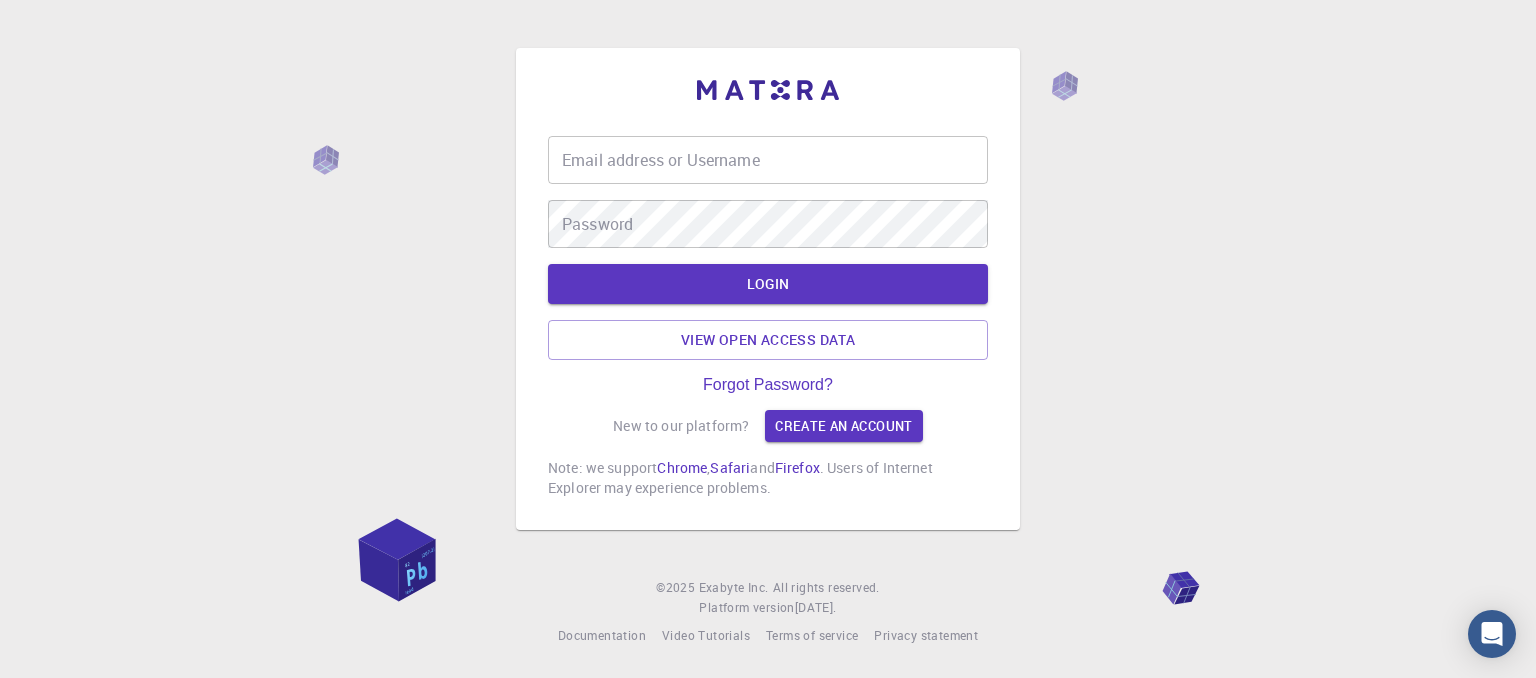 scroll, scrollTop: 0, scrollLeft: 0, axis: both 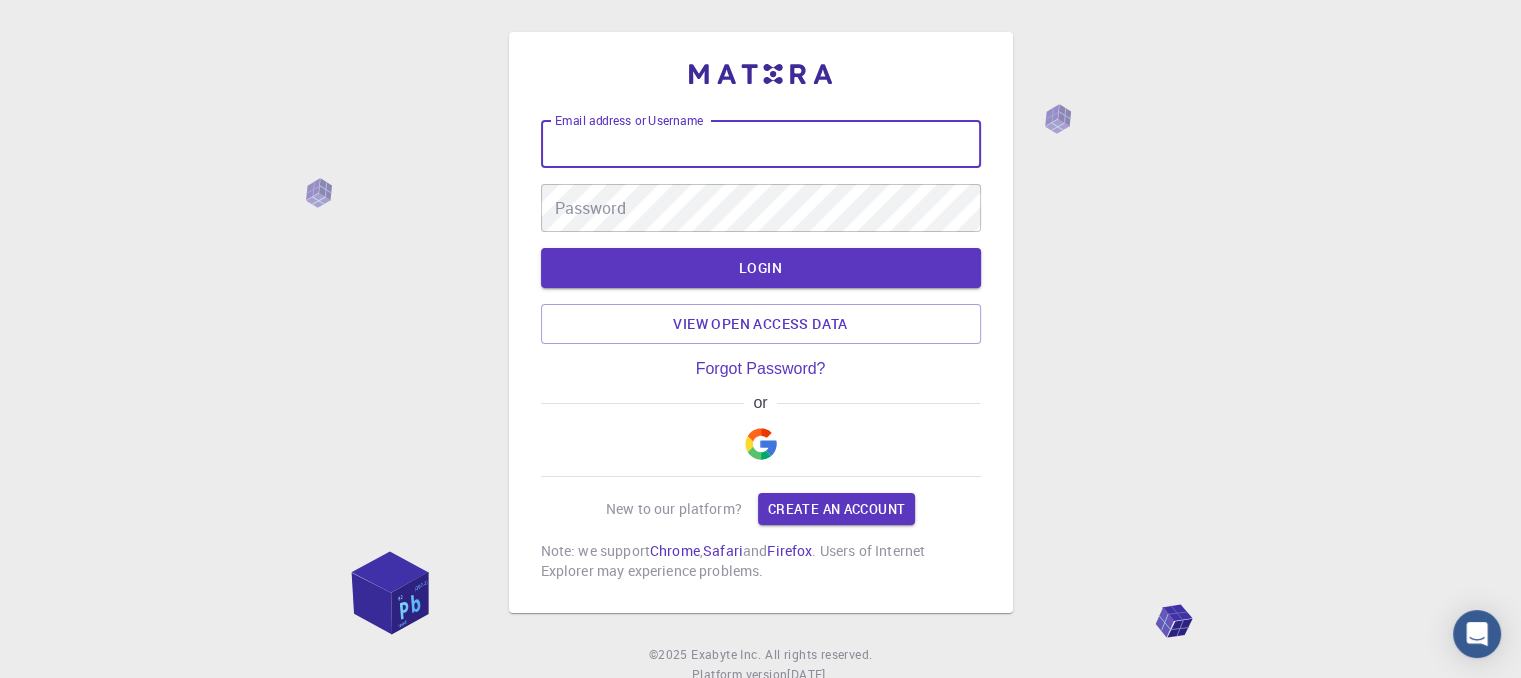 click on "Email address or Username" at bounding box center [761, 144] 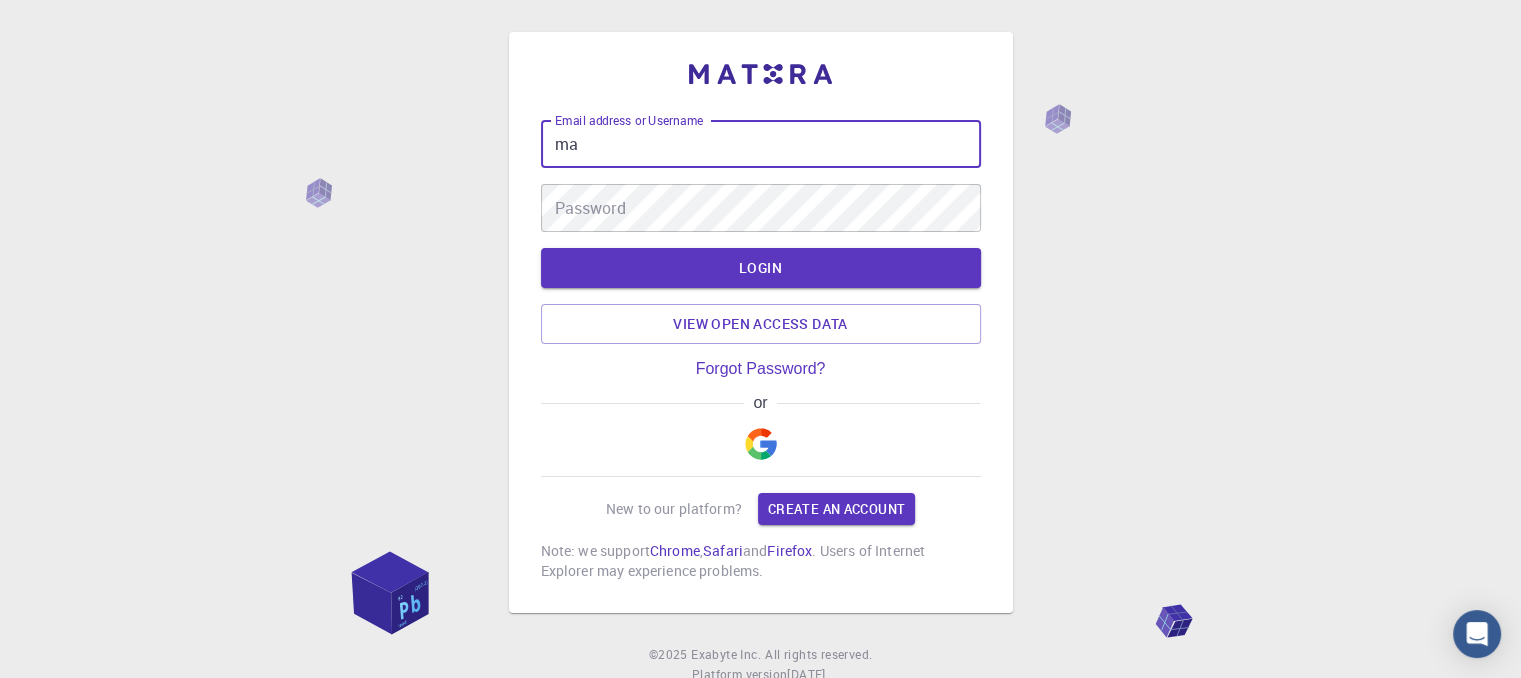 type on "m" 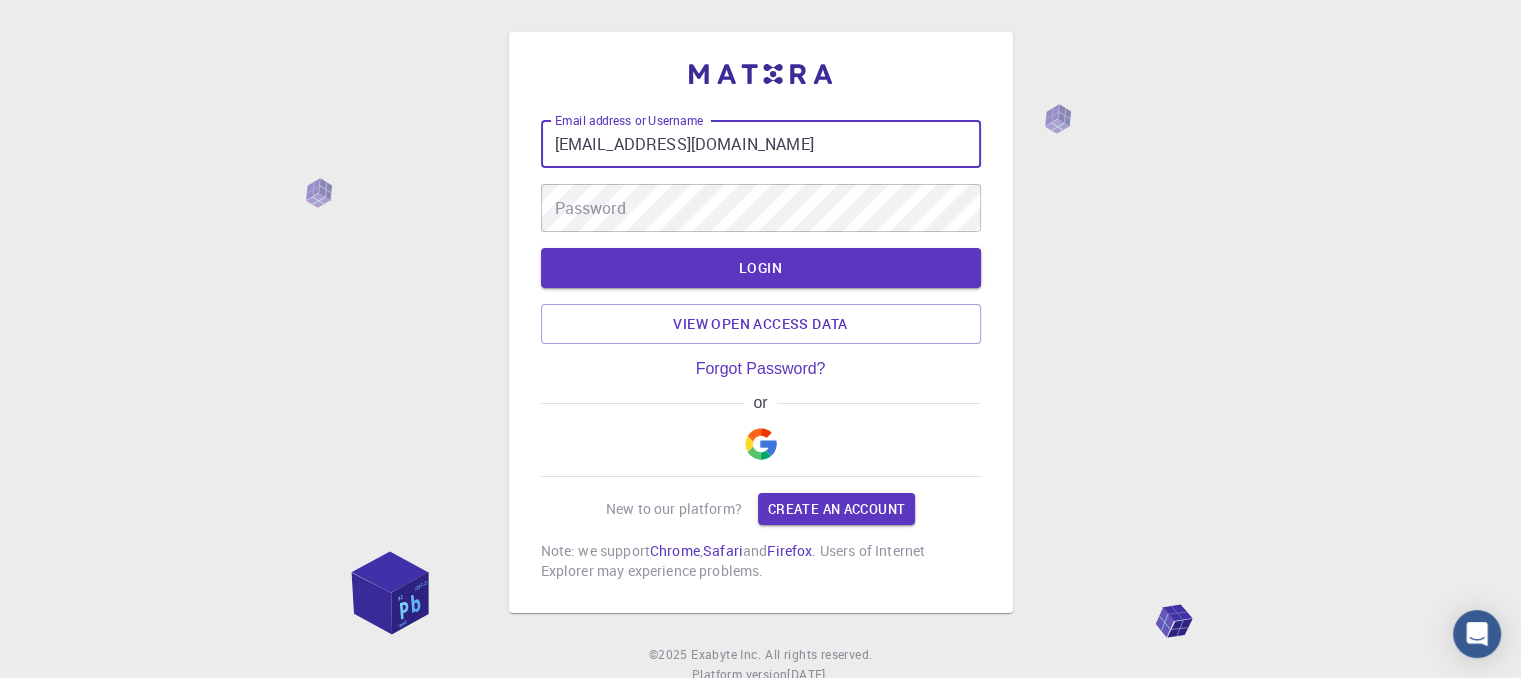 type on "[EMAIL_ADDRESS][DOMAIN_NAME]" 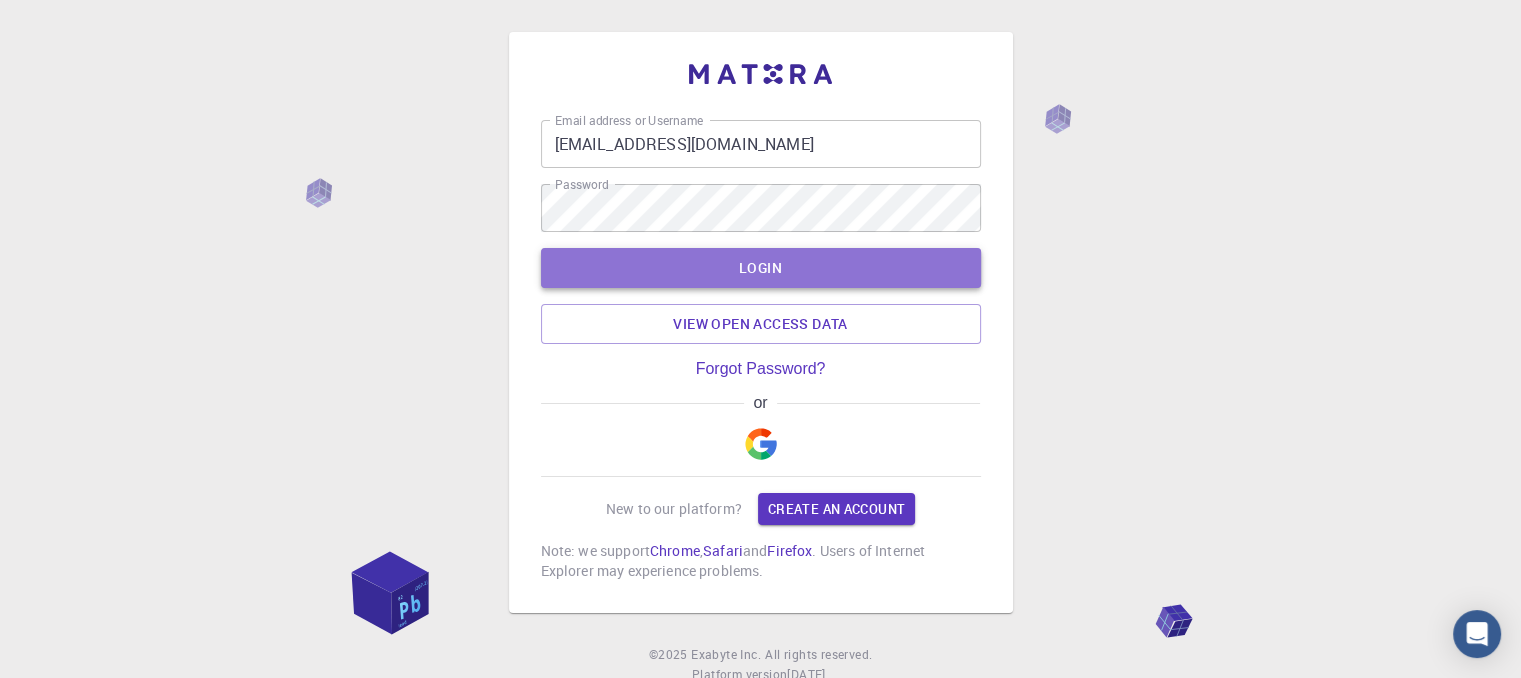 click on "LOGIN" at bounding box center [761, 268] 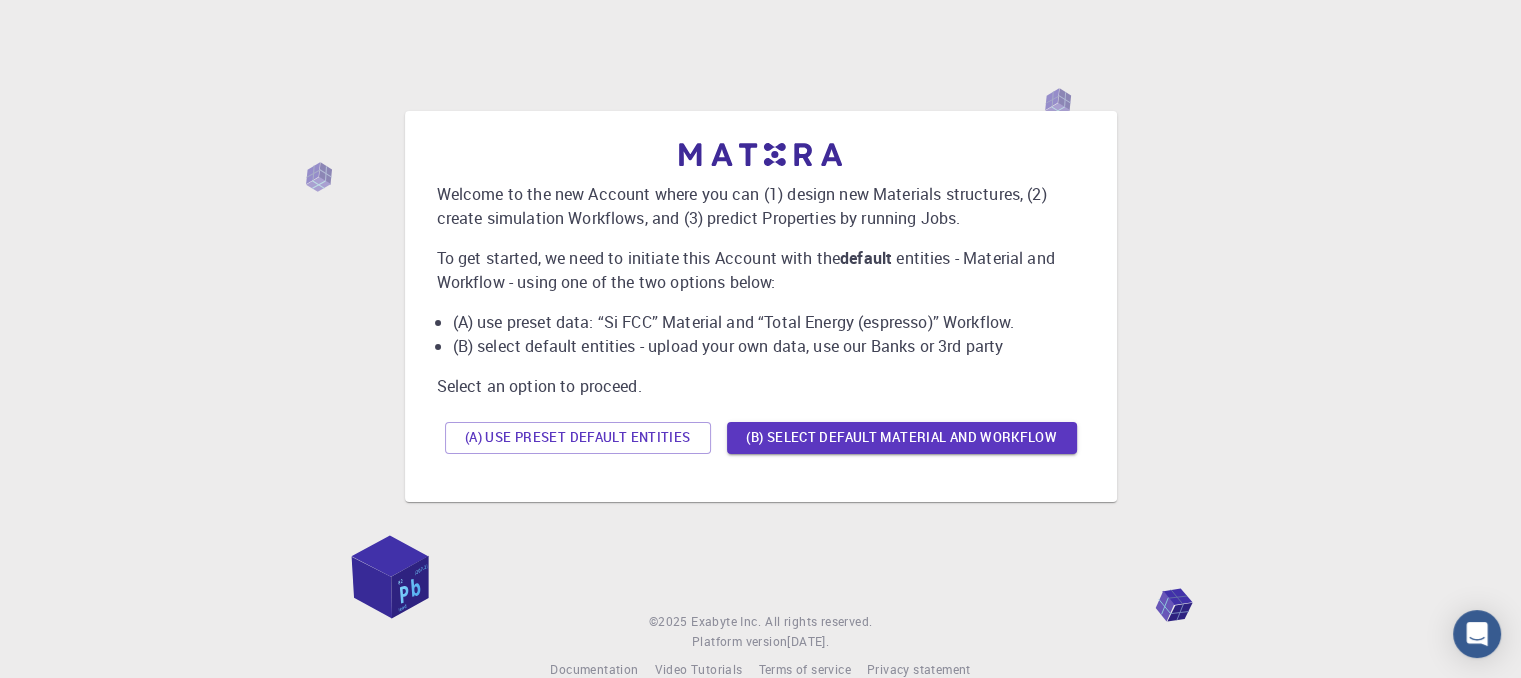 scroll, scrollTop: 0, scrollLeft: 0, axis: both 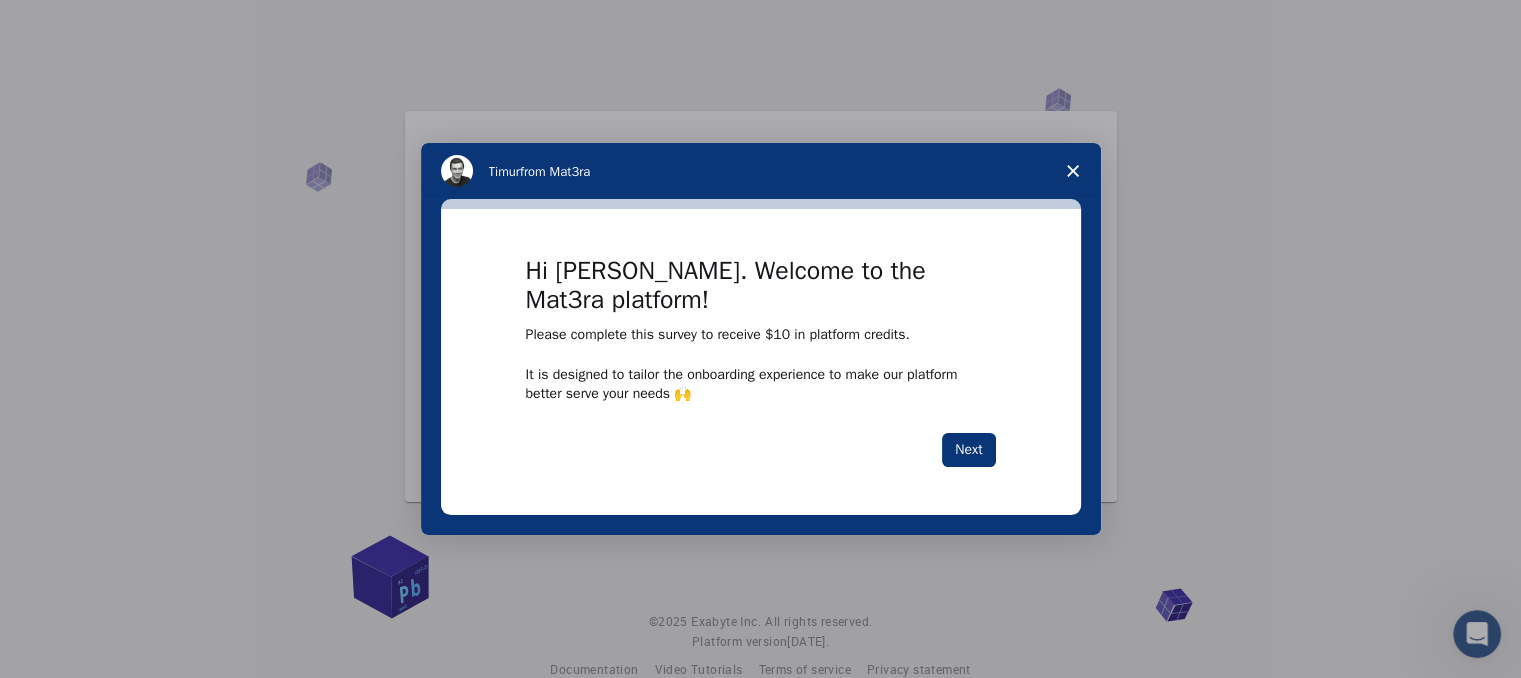 click 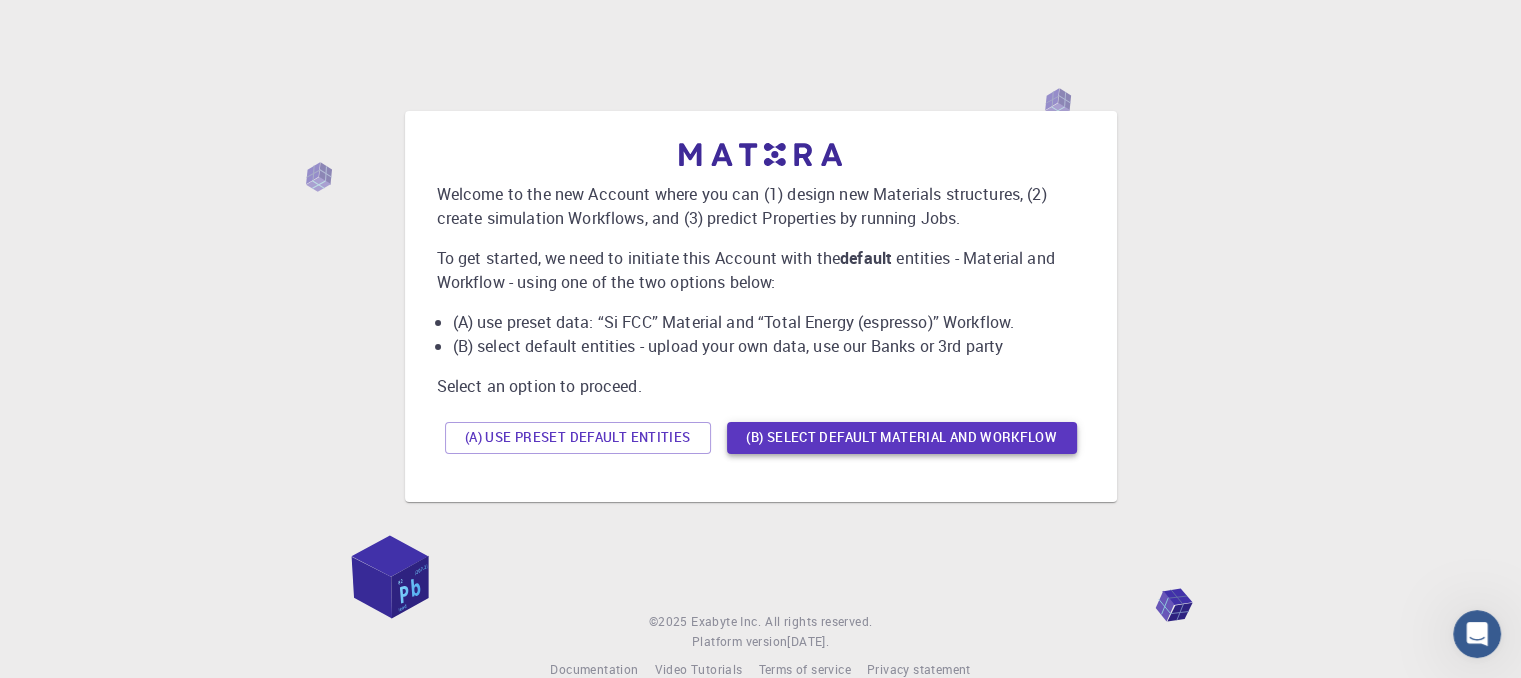 click on "(B) Select default material and workflow" at bounding box center (902, 438) 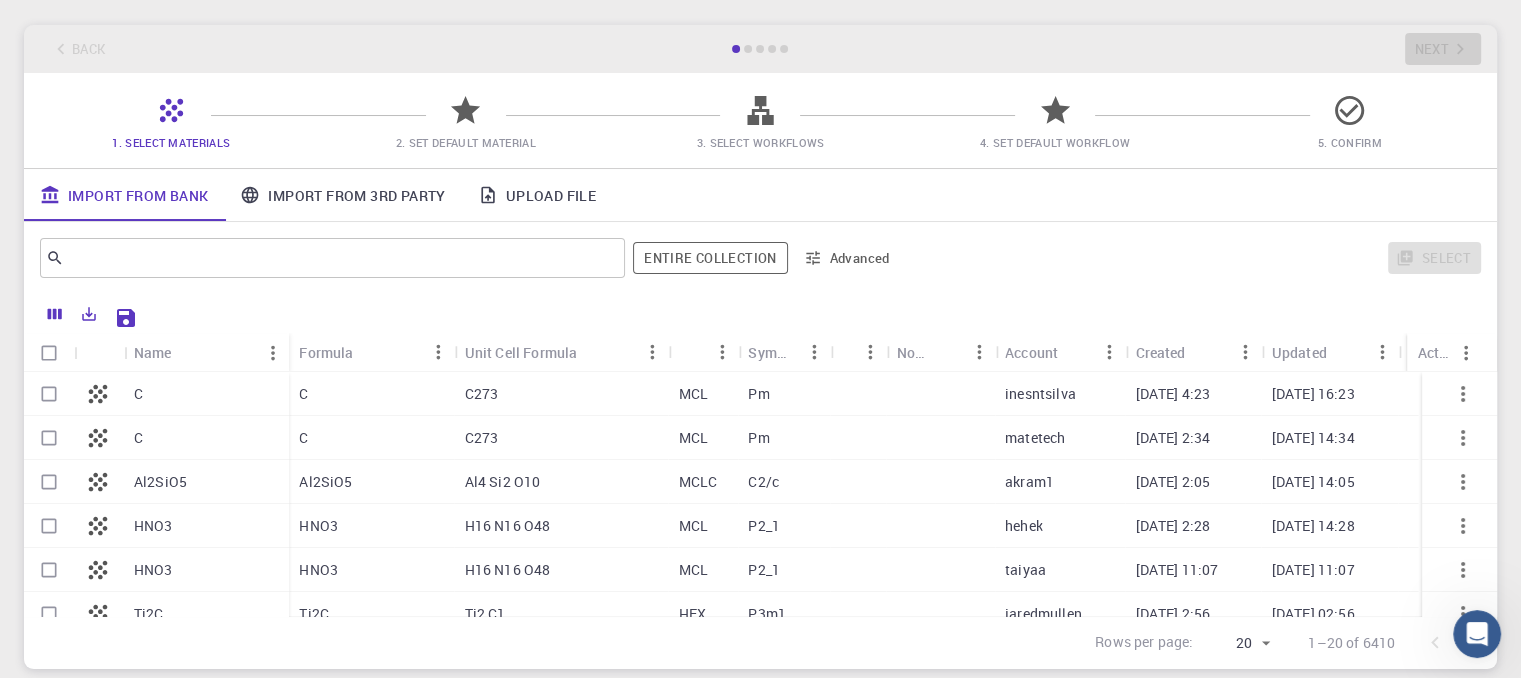 scroll, scrollTop: 84, scrollLeft: 0, axis: vertical 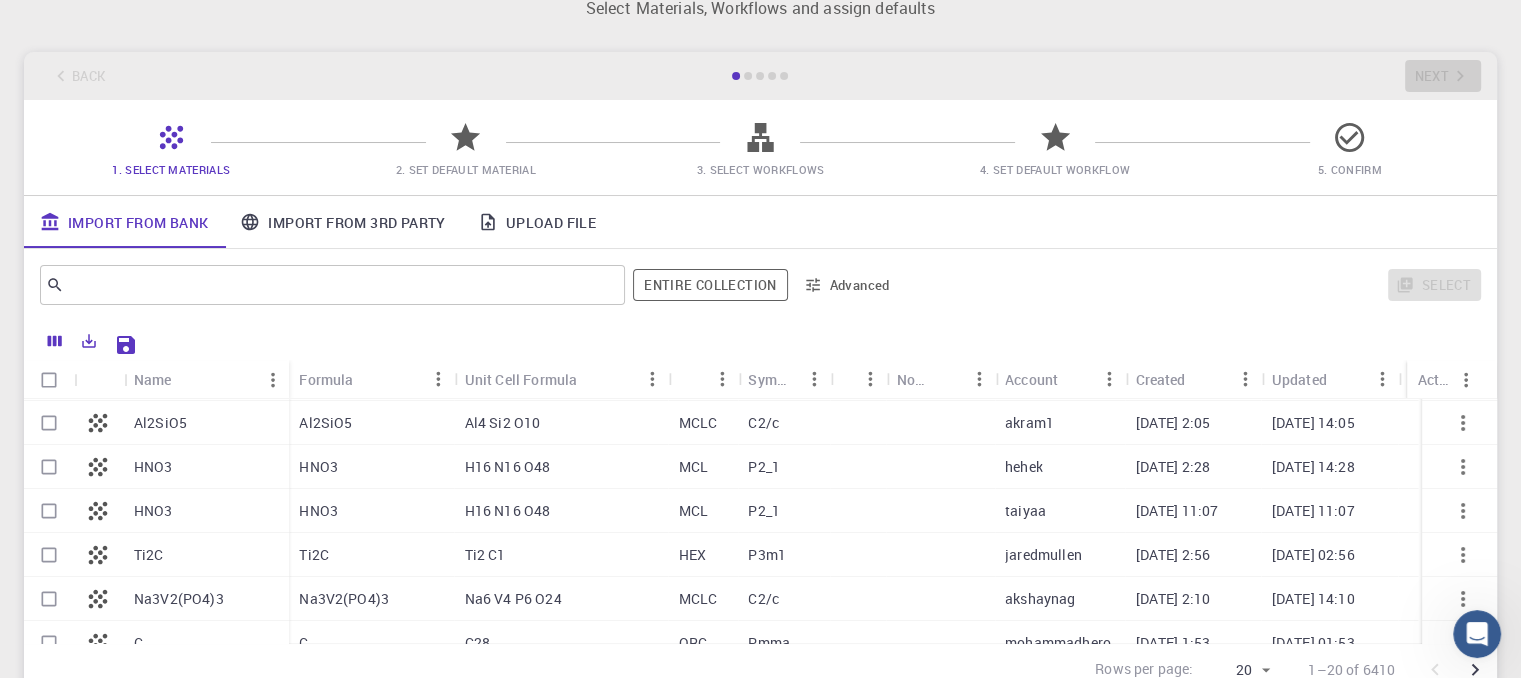 click on "Na3V2(PO4)3" at bounding box center [179, 599] 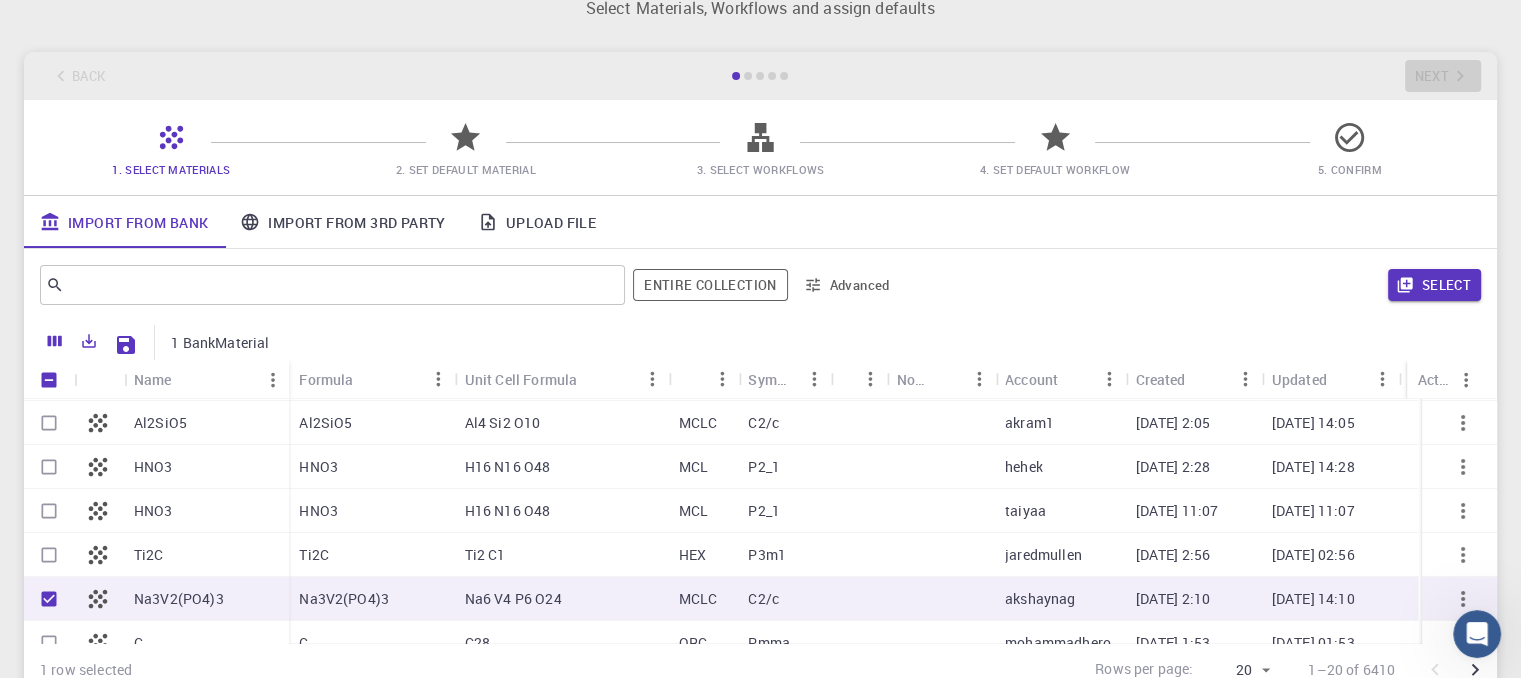 click on "Na3V2(PO4)3" at bounding box center [179, 599] 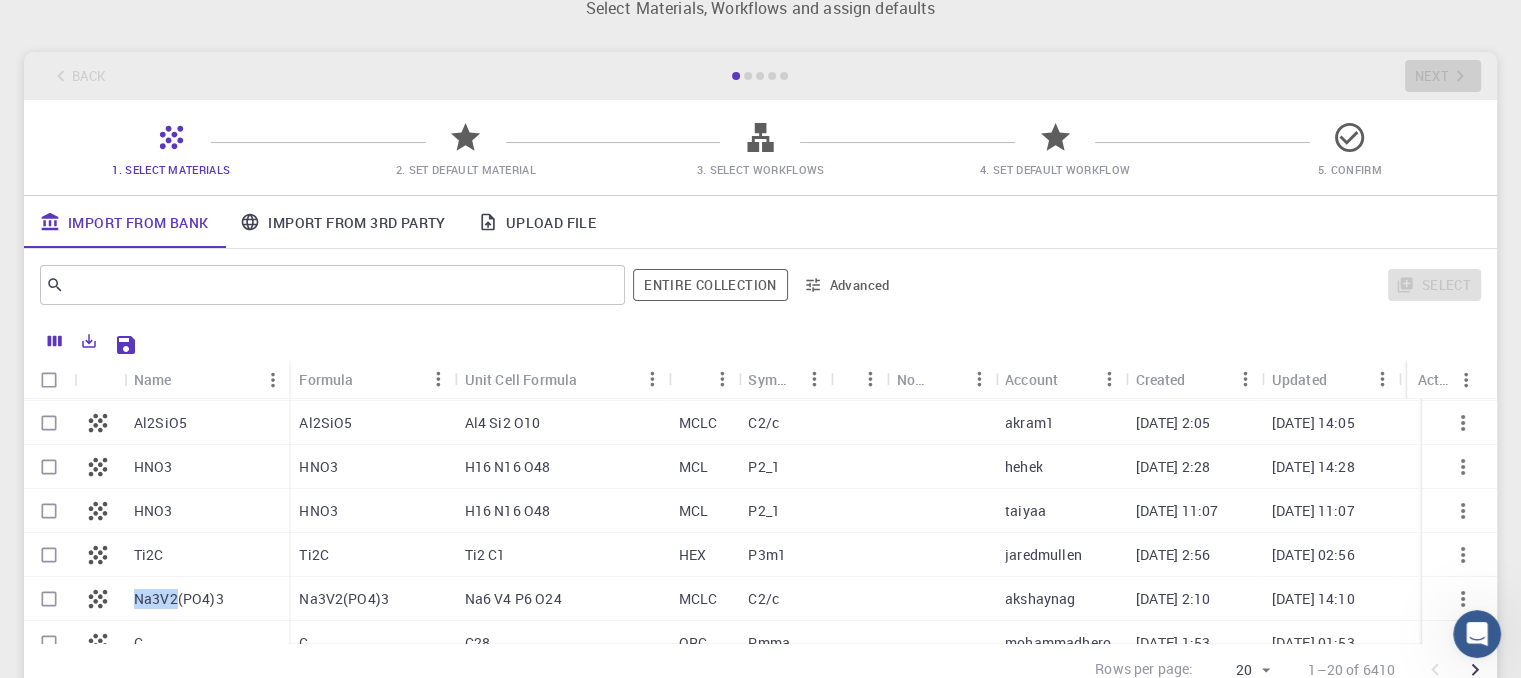 click on "Na3V2(PO4)3" at bounding box center [179, 599] 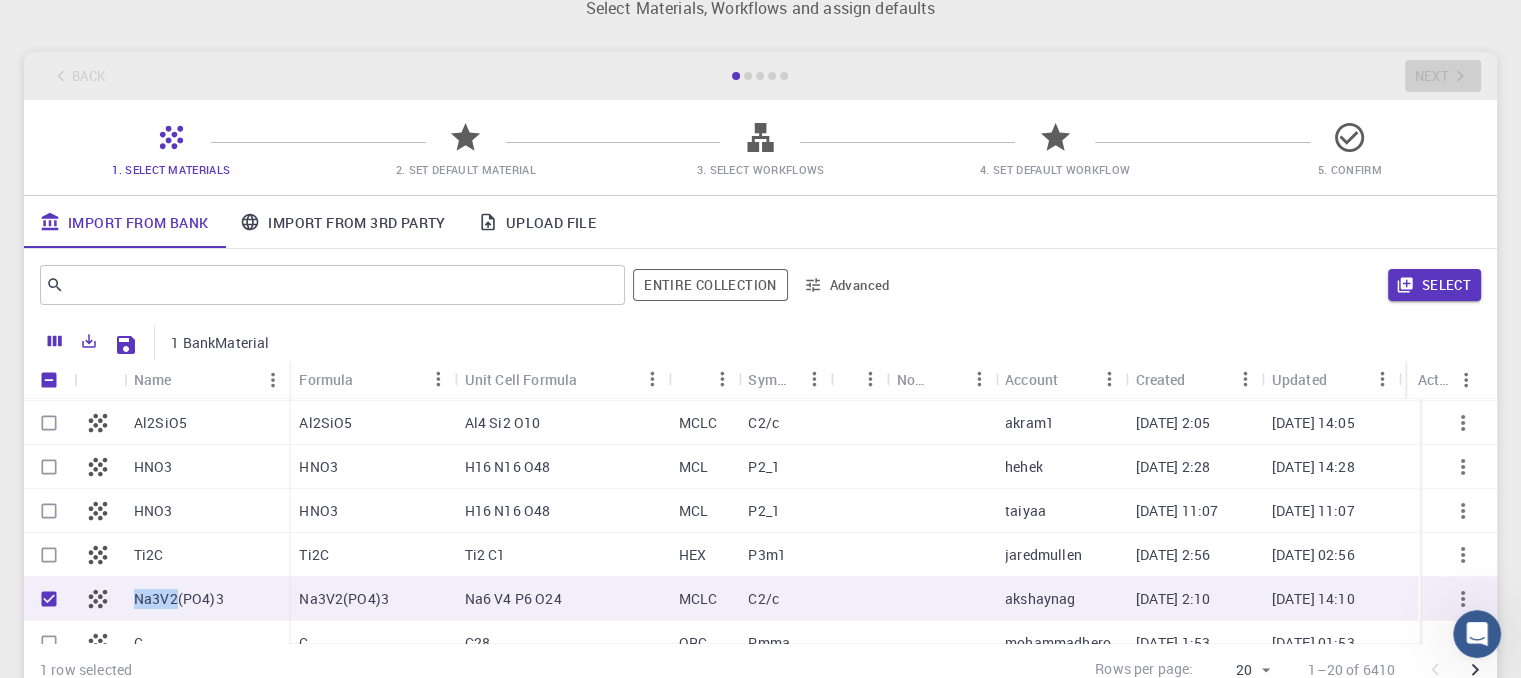 click on "Na3V2(PO4)3" at bounding box center (179, 599) 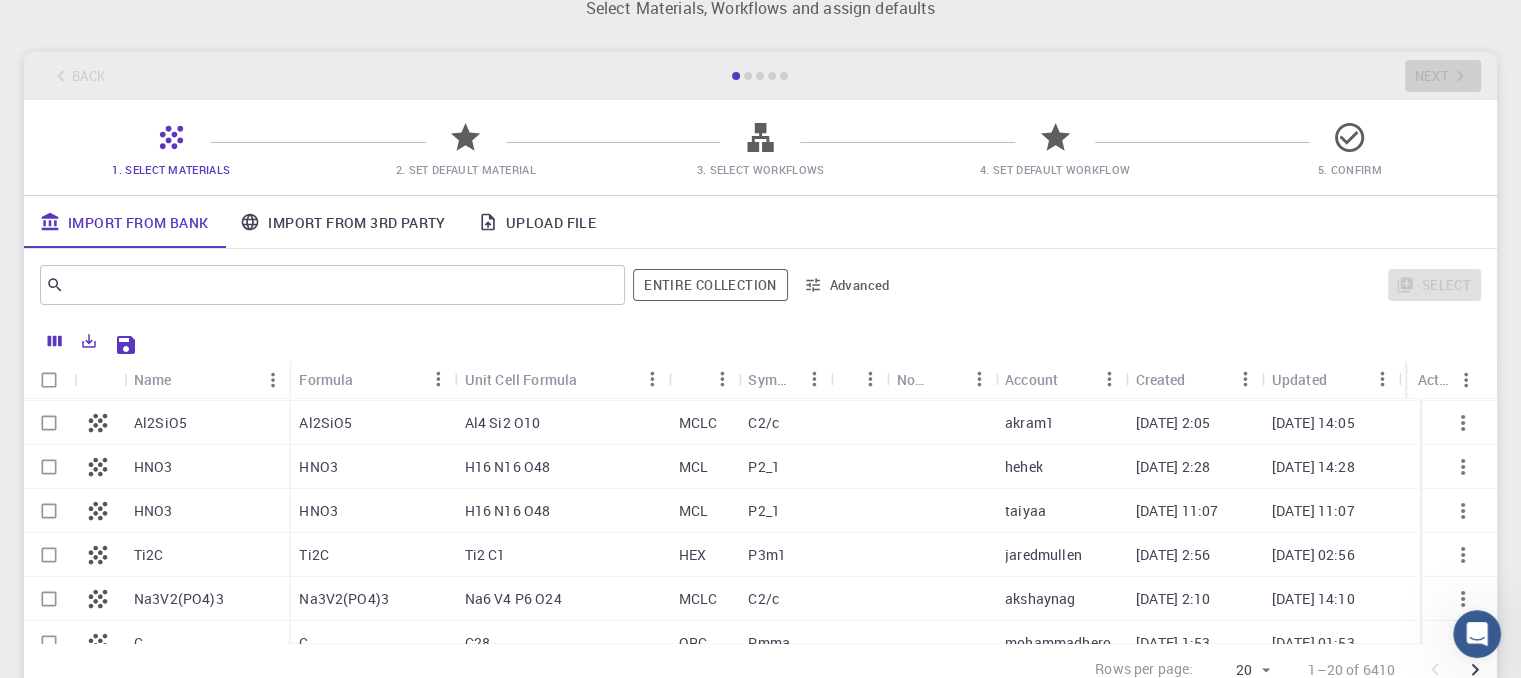 click on "Na3V2(PO4)3" at bounding box center [179, 599] 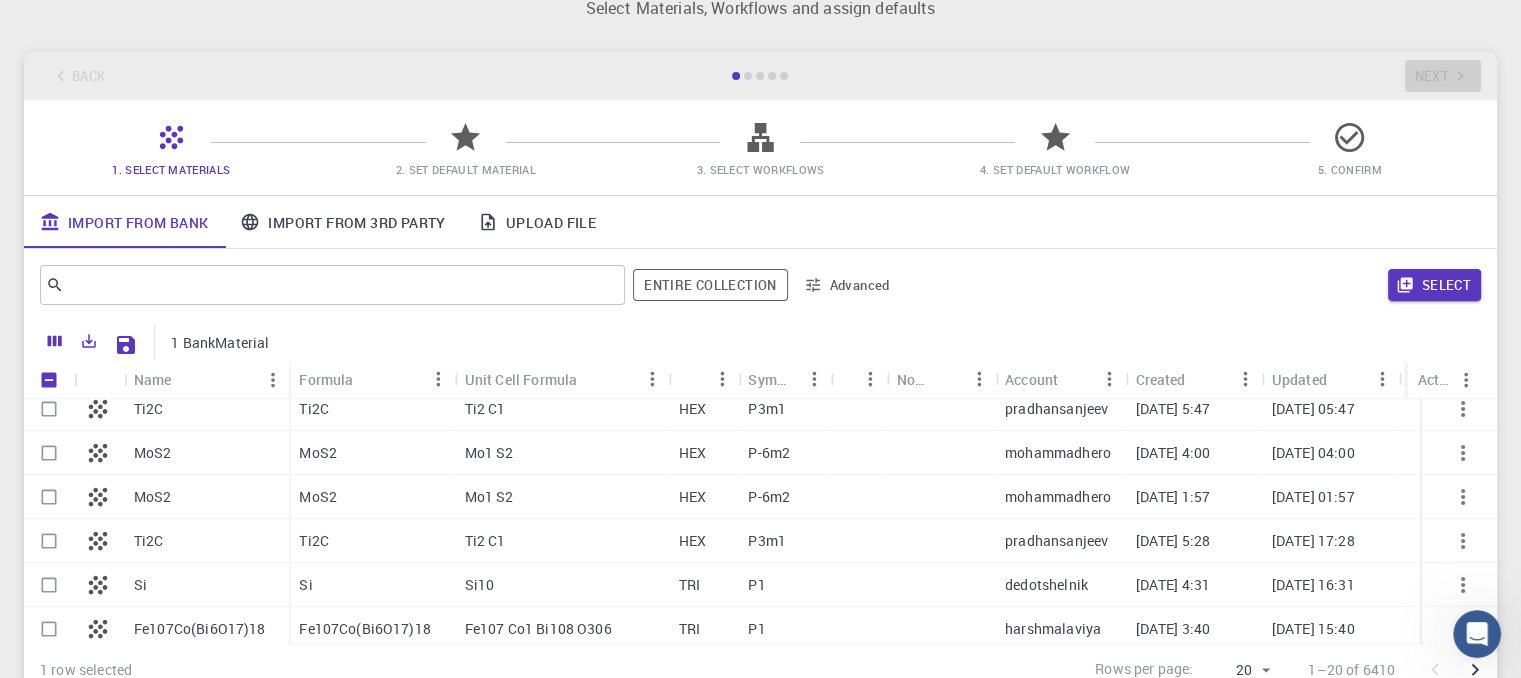 scroll, scrollTop: 635, scrollLeft: 0, axis: vertical 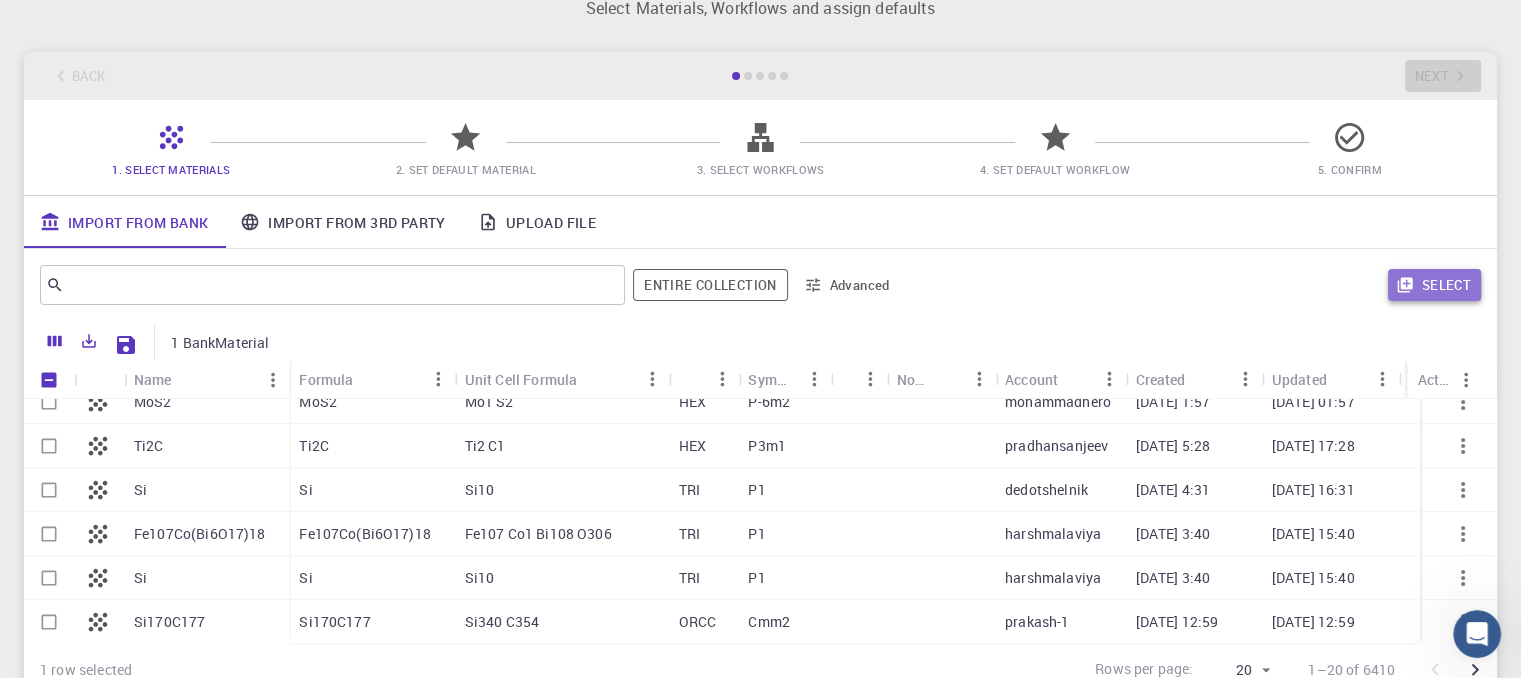 click on "Select" at bounding box center [1434, 285] 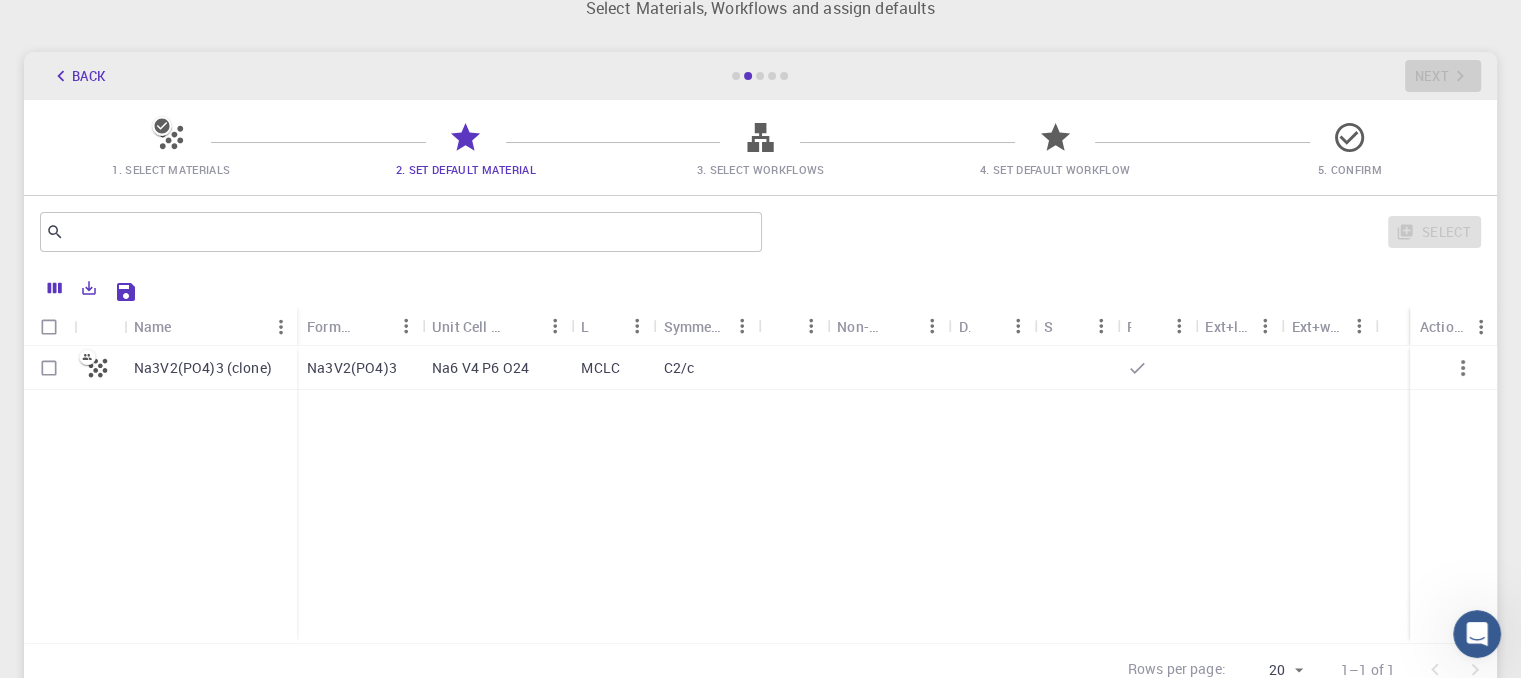click on "Na3V2(PO4)3 (clone)" at bounding box center [203, 368] 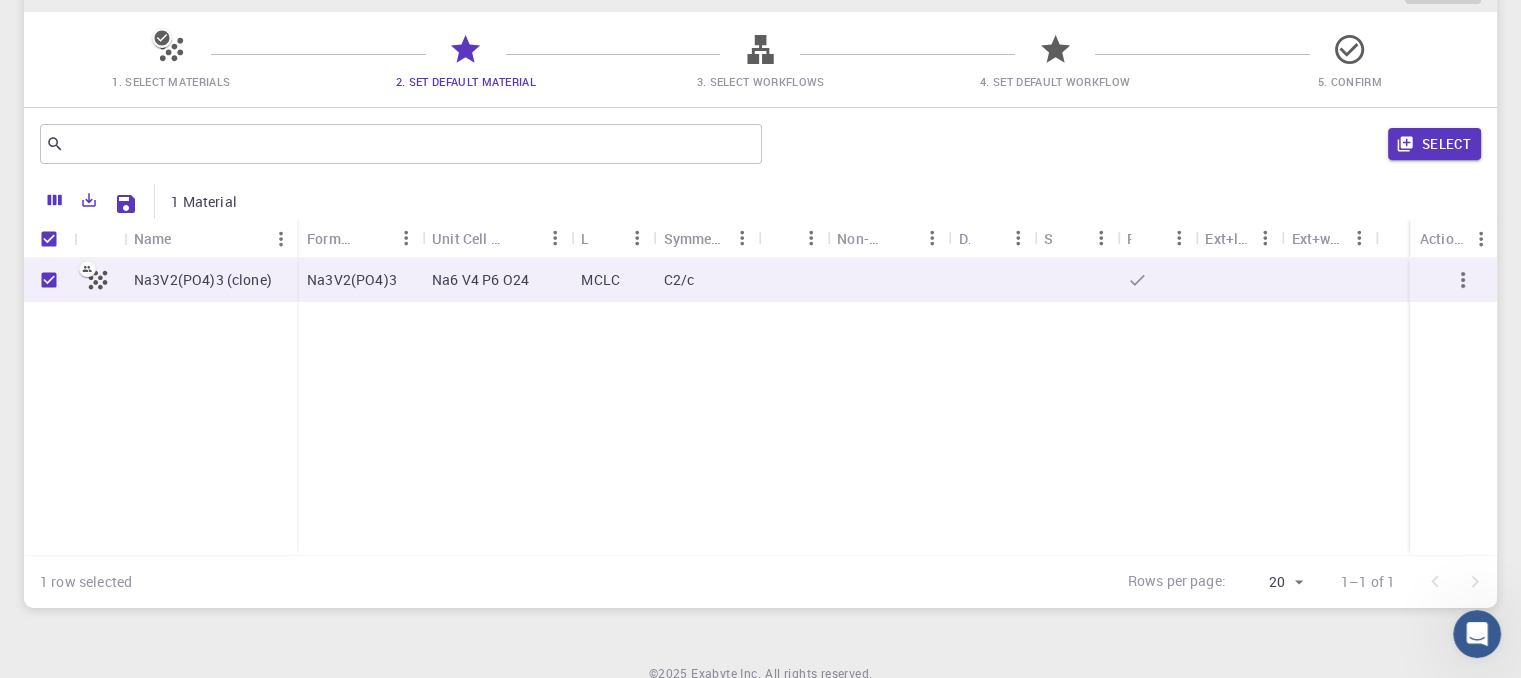 scroll, scrollTop: 144, scrollLeft: 0, axis: vertical 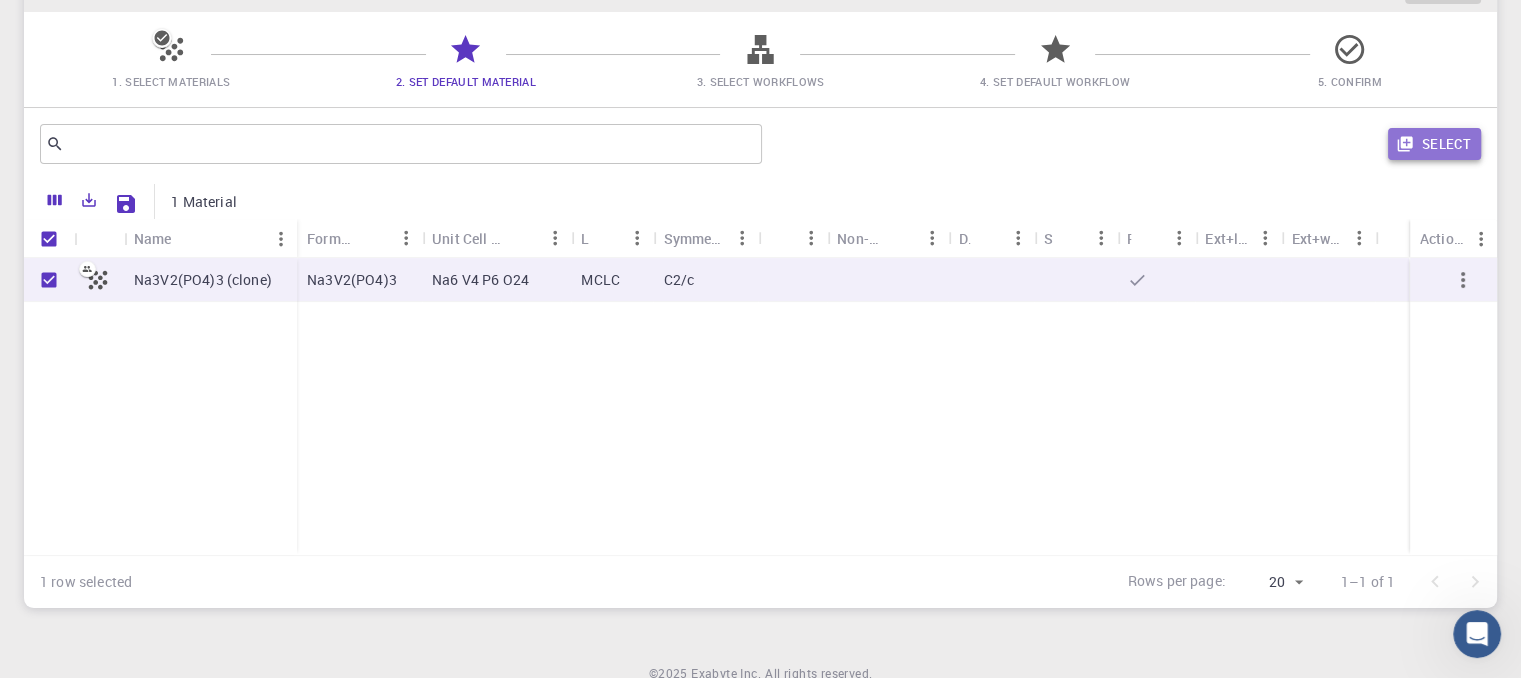 click on "Select" at bounding box center [1434, 144] 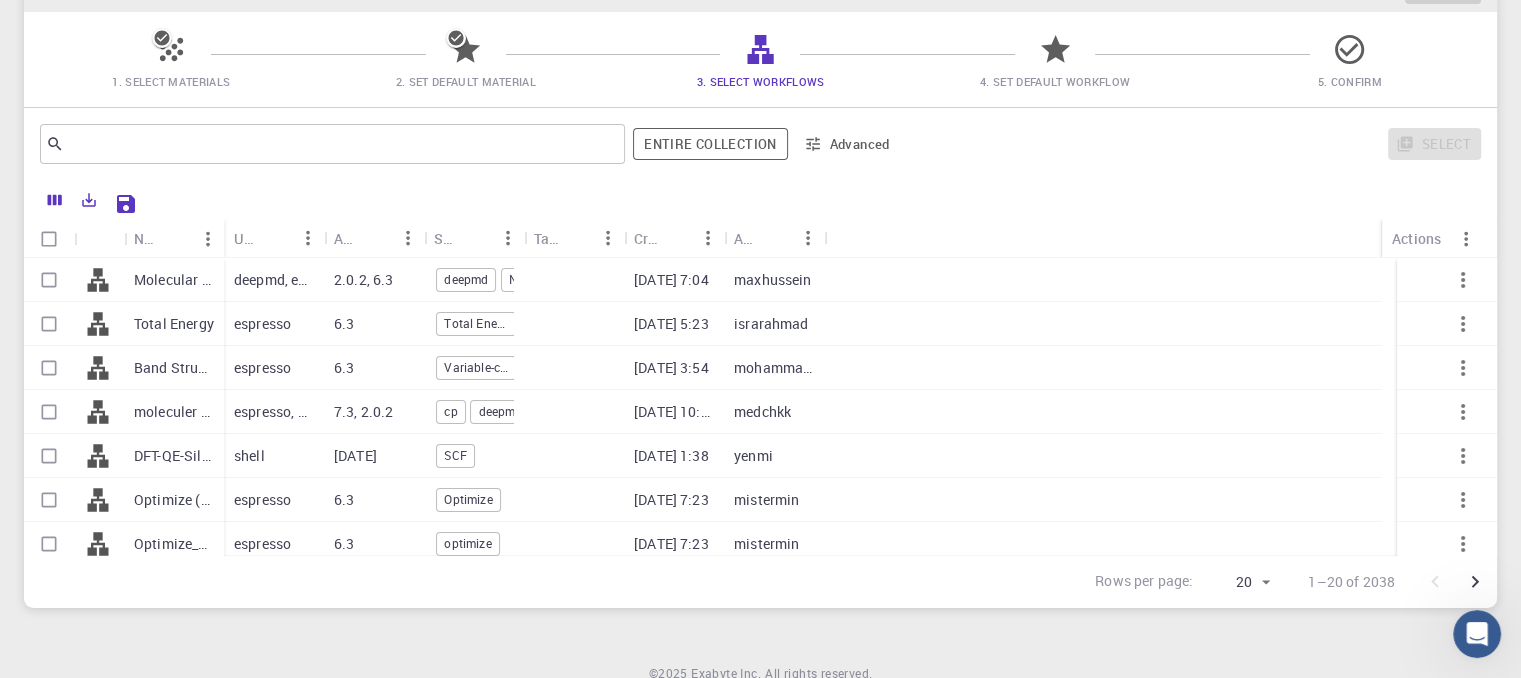 click at bounding box center [226, 238] 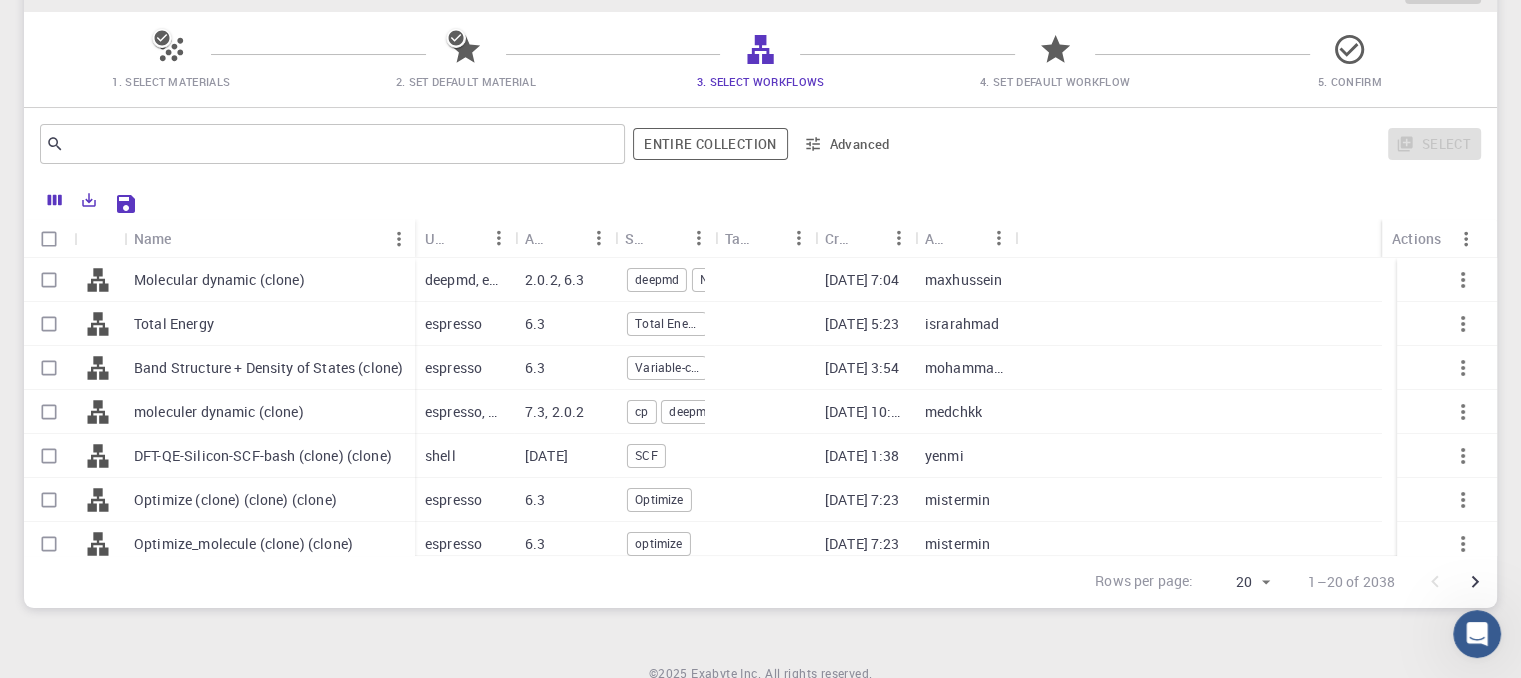 click on "Band Structure + Density of States (clone)" at bounding box center (268, 368) 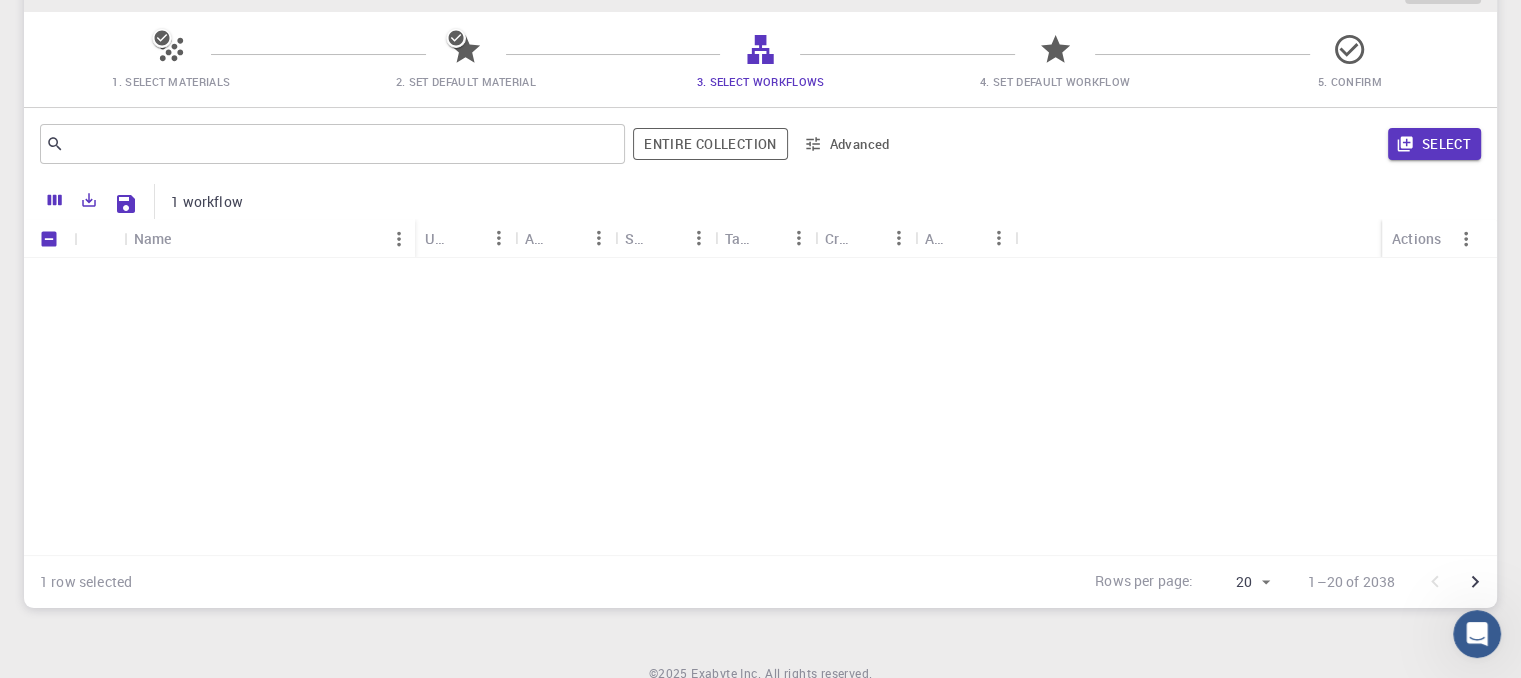 scroll, scrollTop: 0, scrollLeft: 0, axis: both 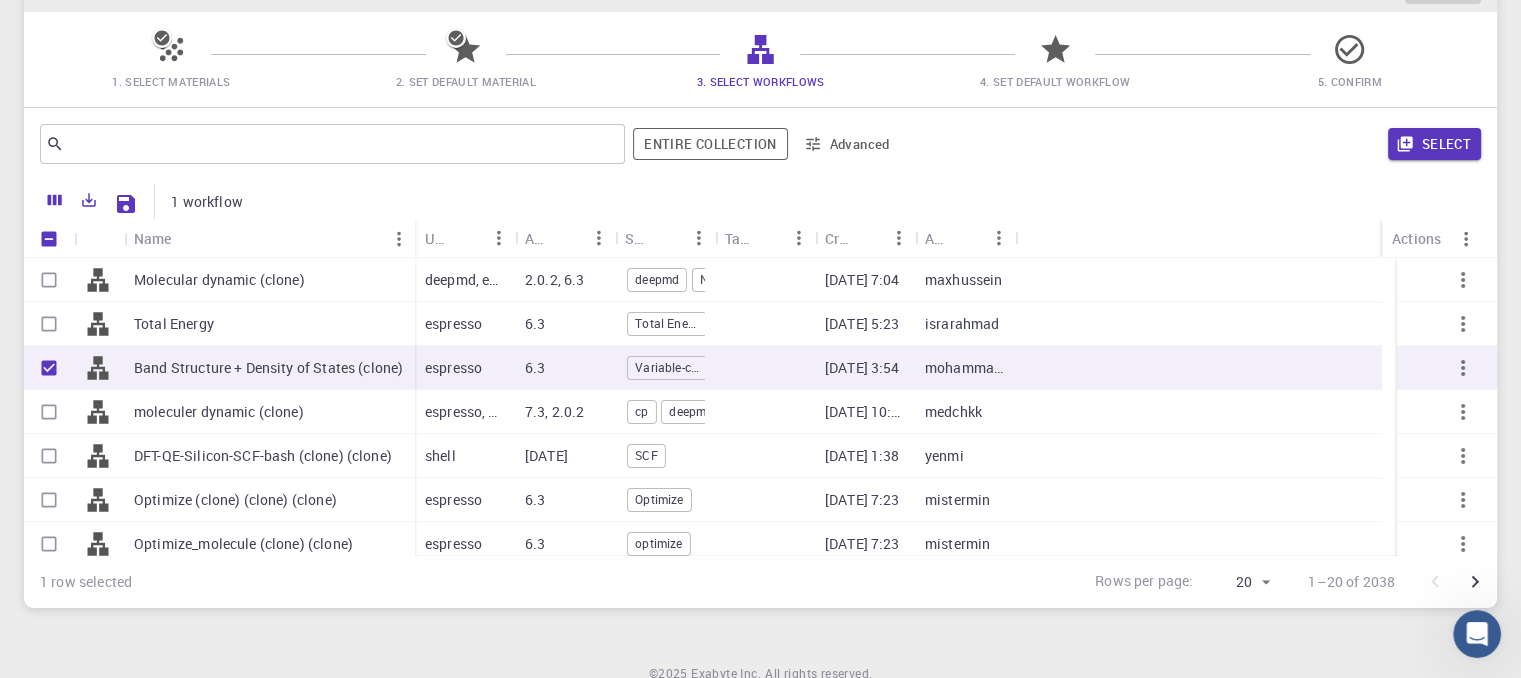 click on "Total Energy" at bounding box center [269, 324] 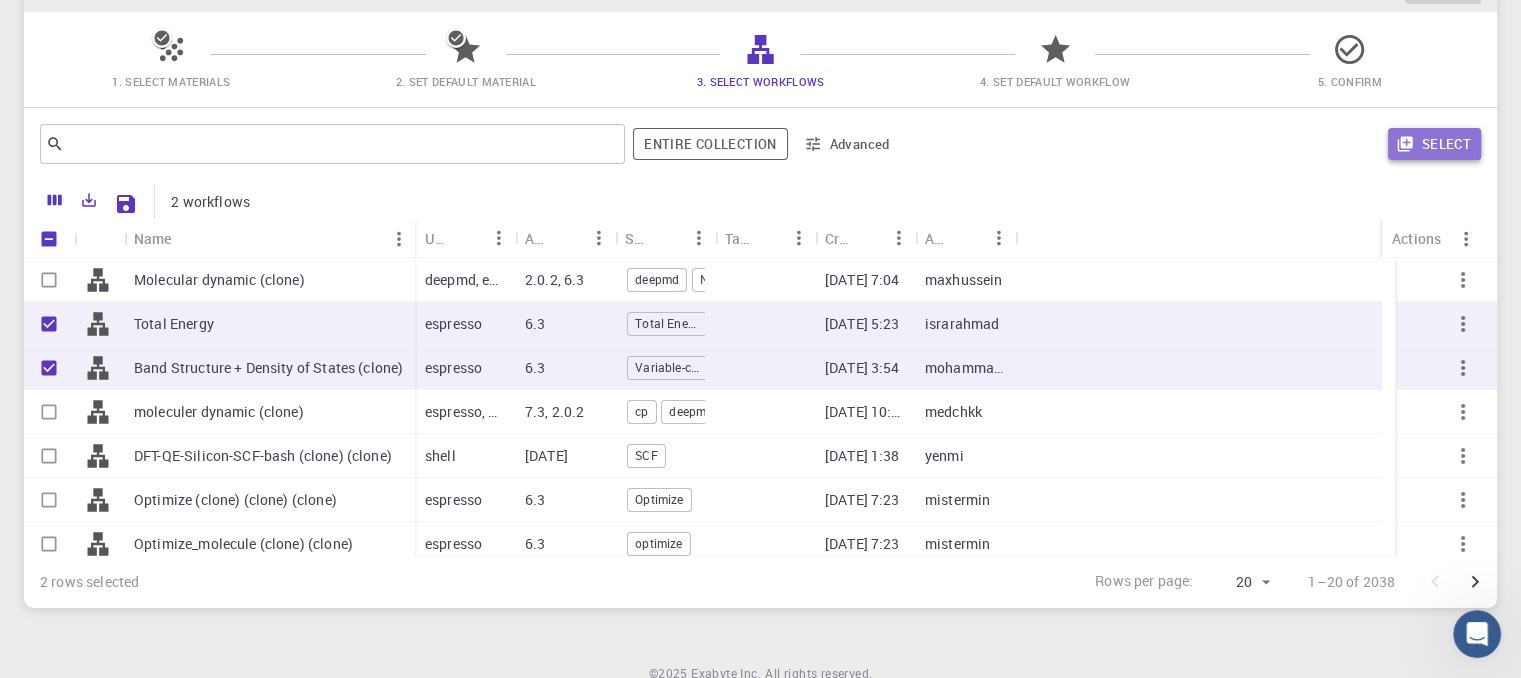 click on "Select" at bounding box center (1434, 144) 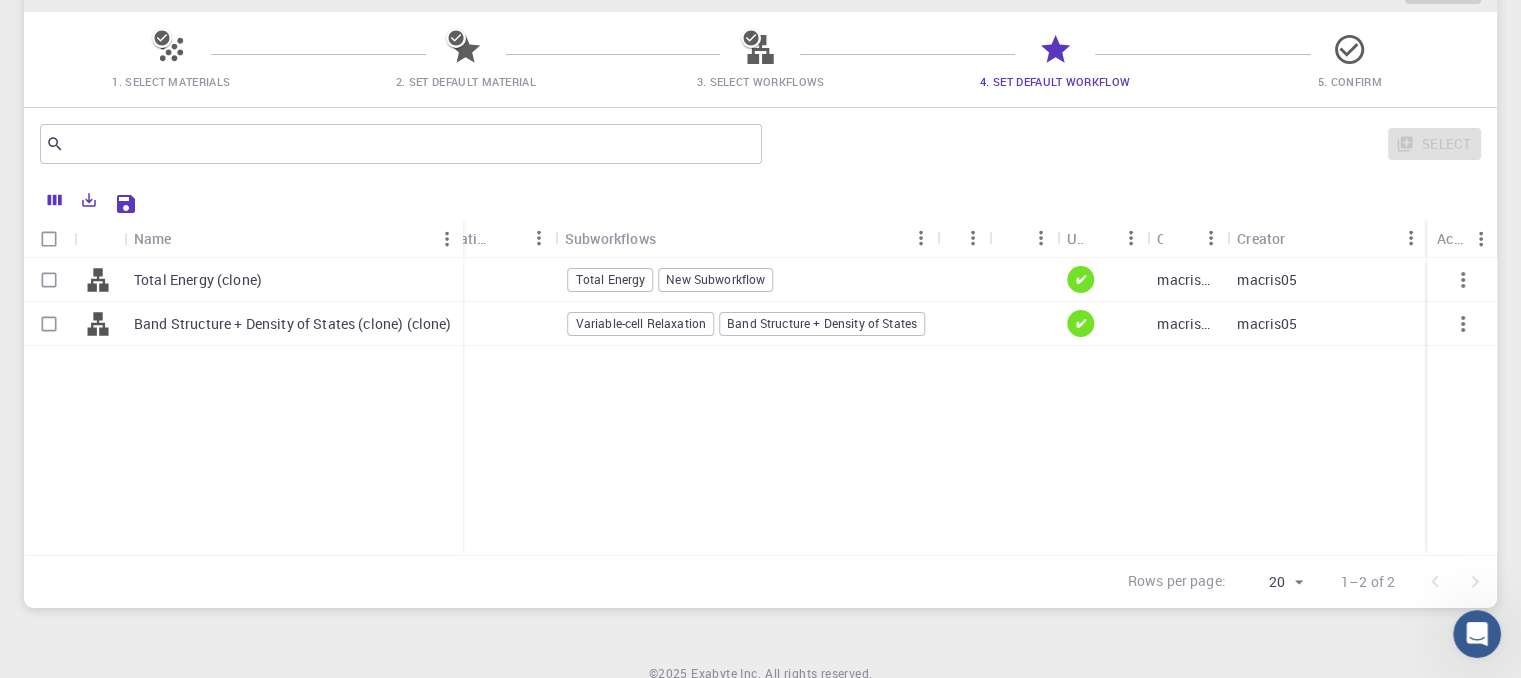 scroll, scrollTop: 0, scrollLeft: 0, axis: both 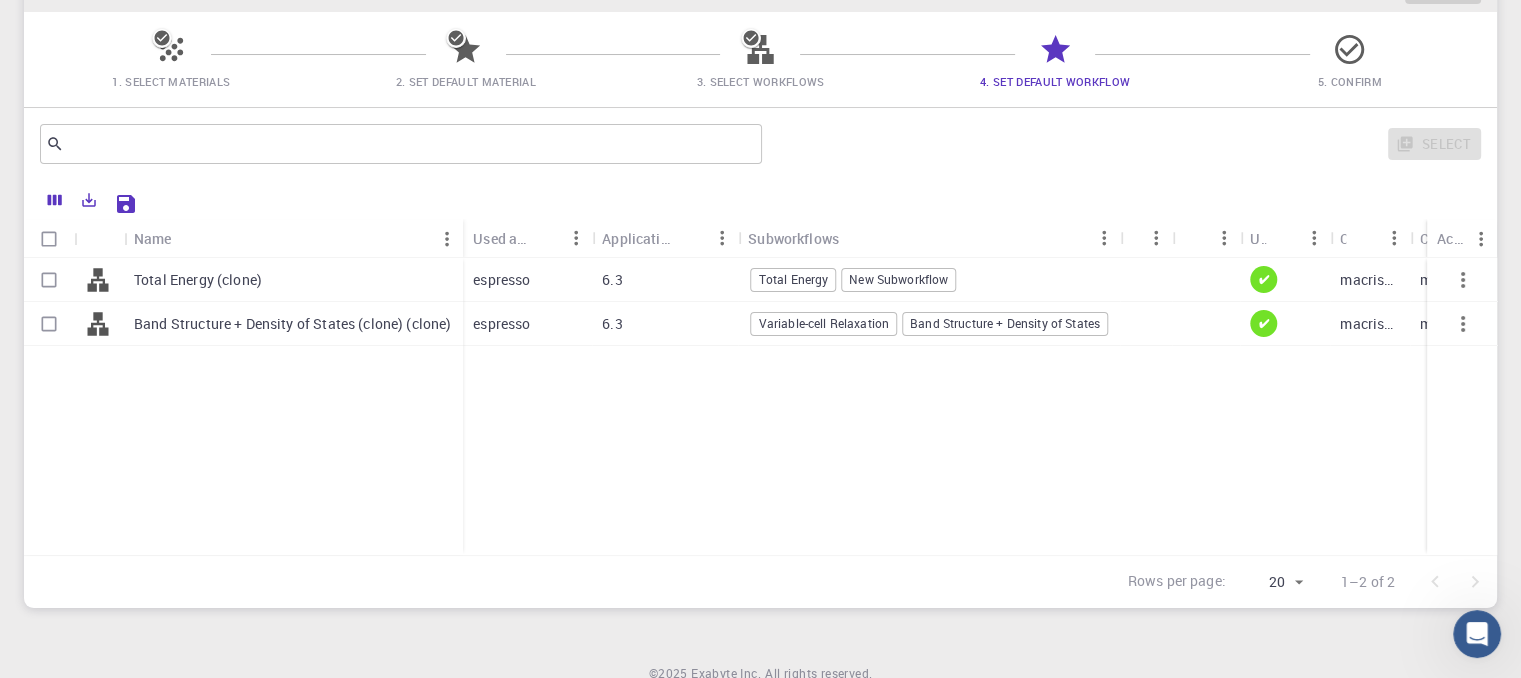 click on "Total Energy (clone)" at bounding box center [293, 280] 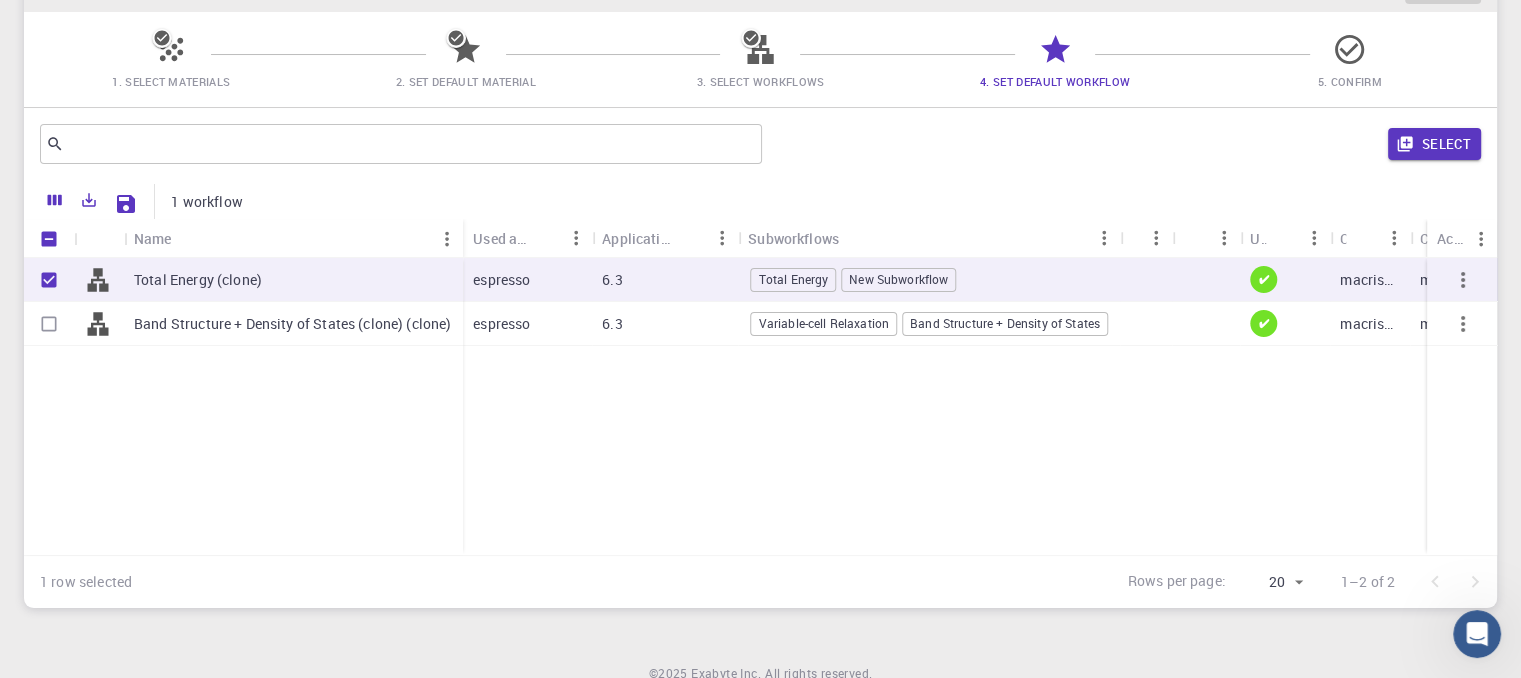click on "Band Structure + Density of States (clone) (clone)" at bounding box center [293, 324] 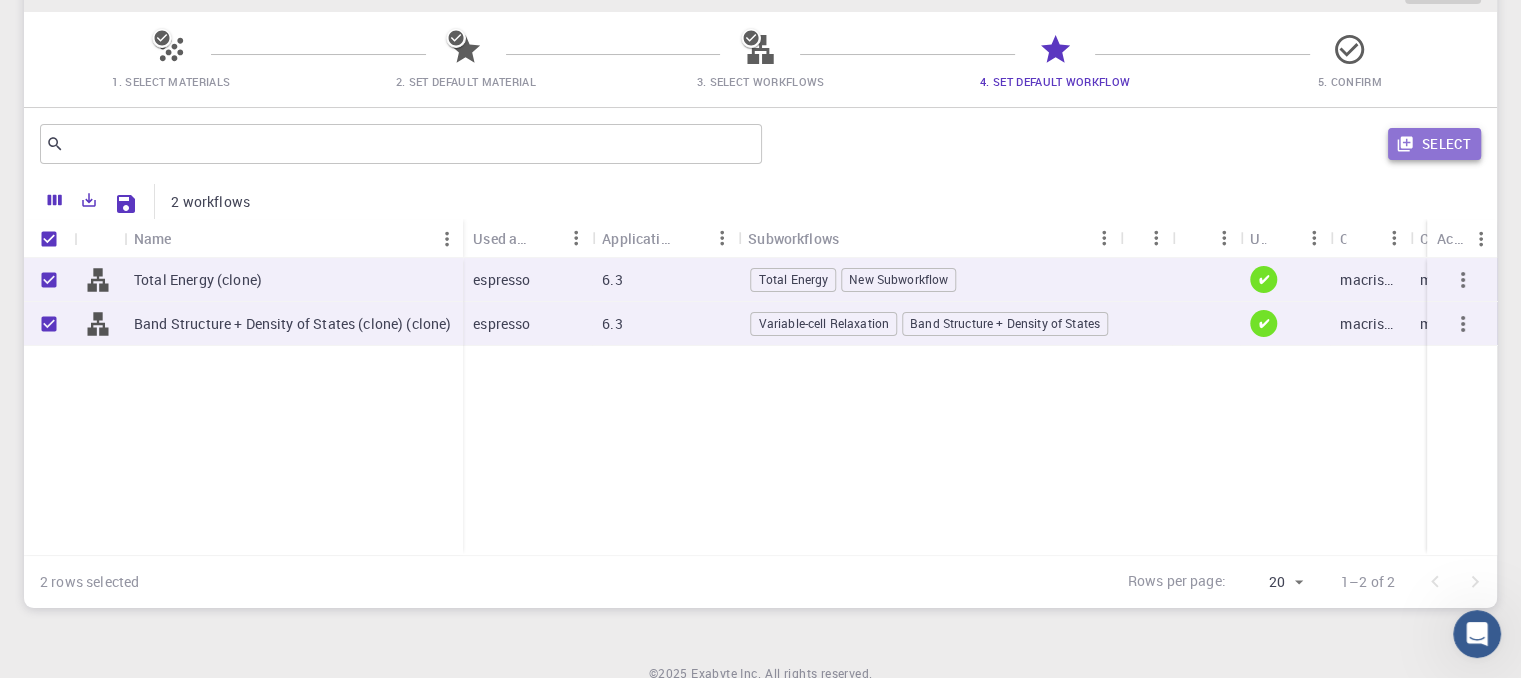 click on "Select" at bounding box center (1434, 144) 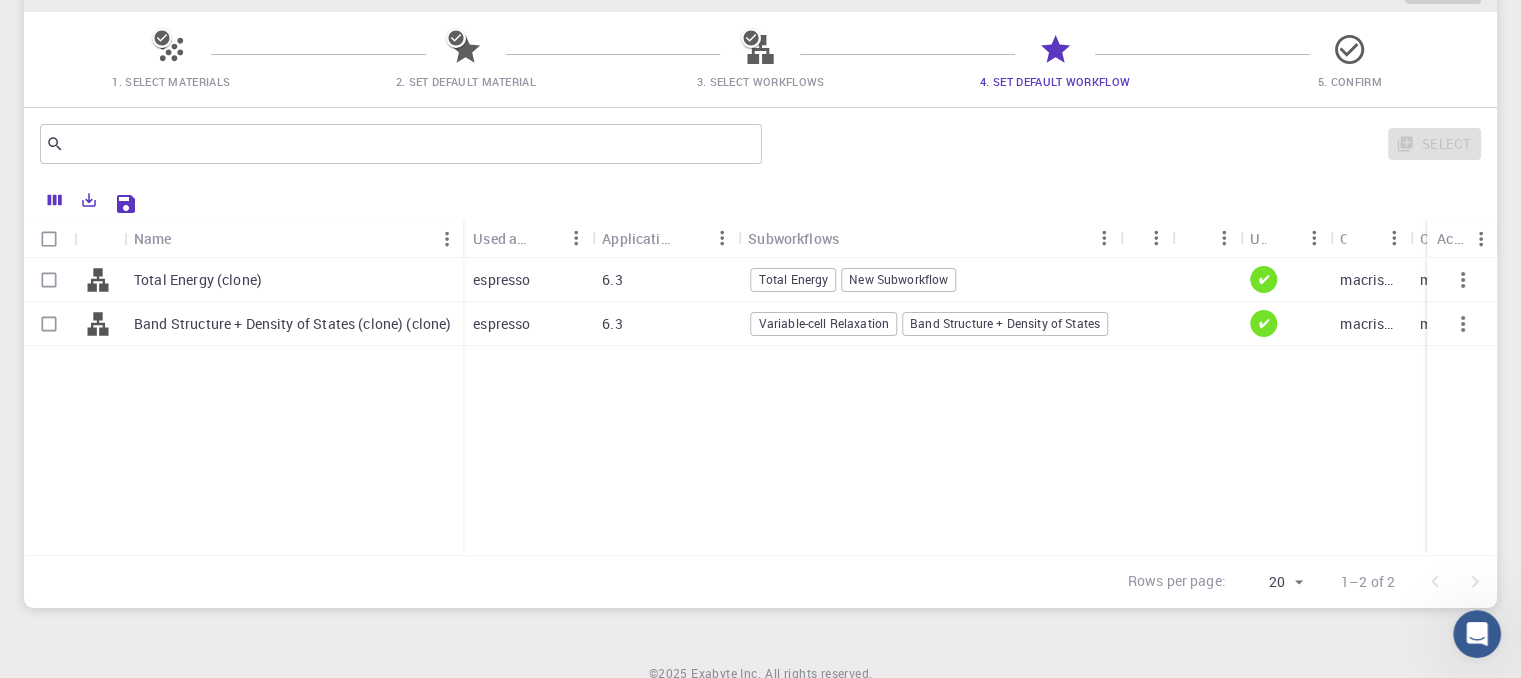 click at bounding box center [49, 280] 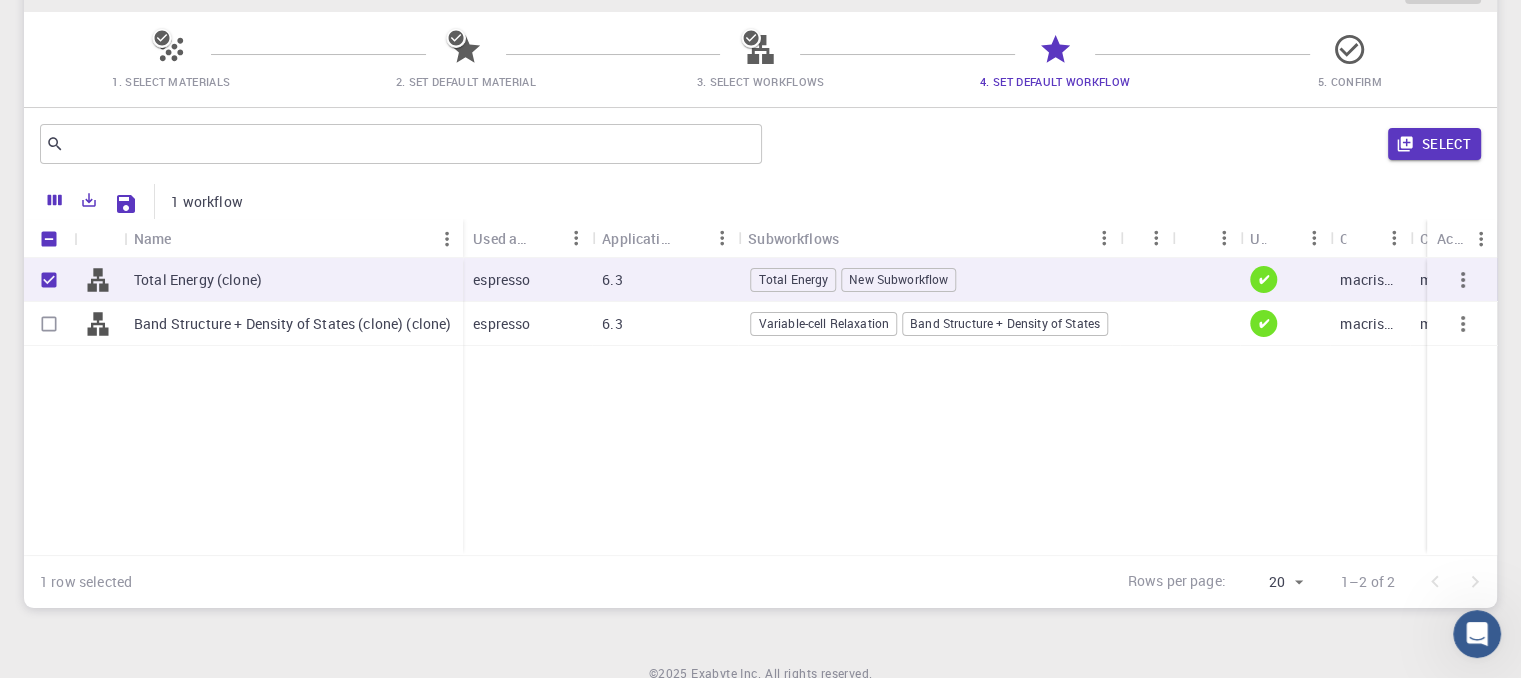 checkbox on "true" 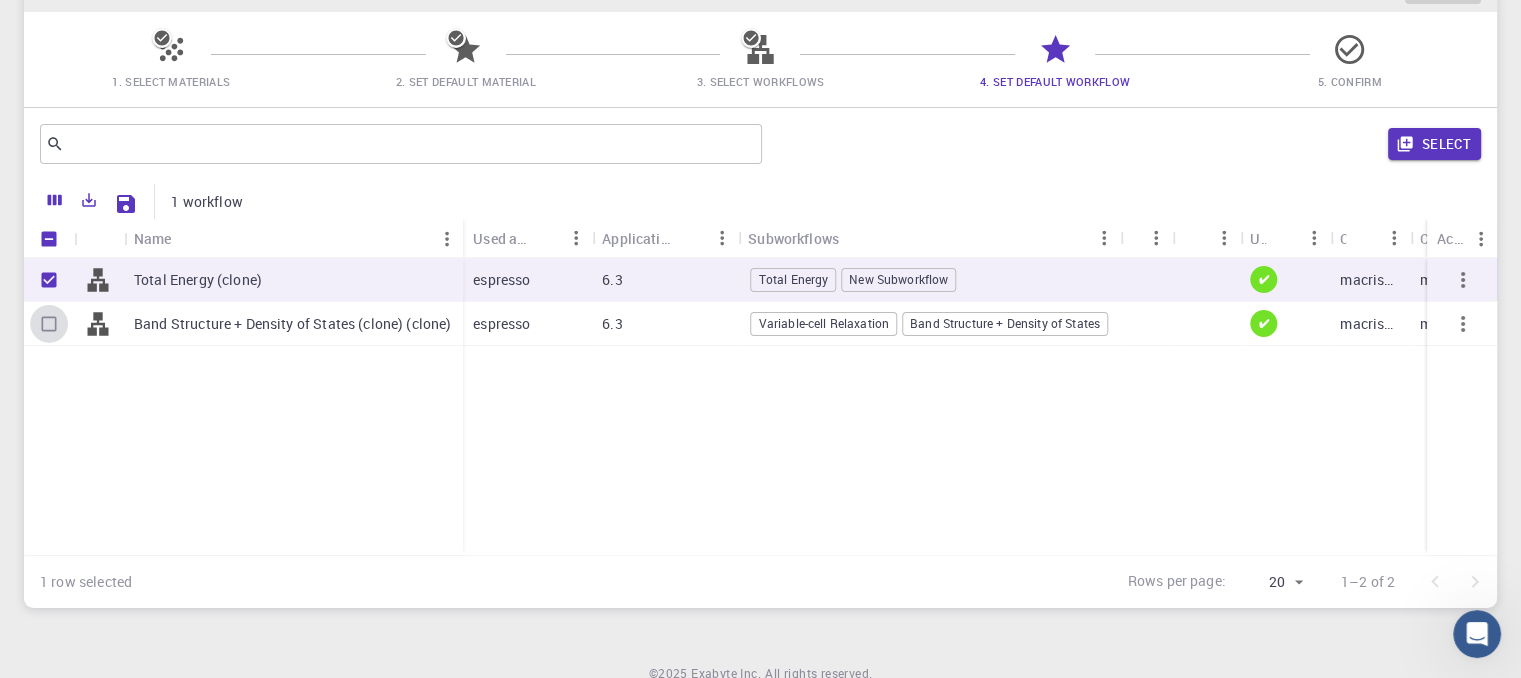 checkbox on "true" 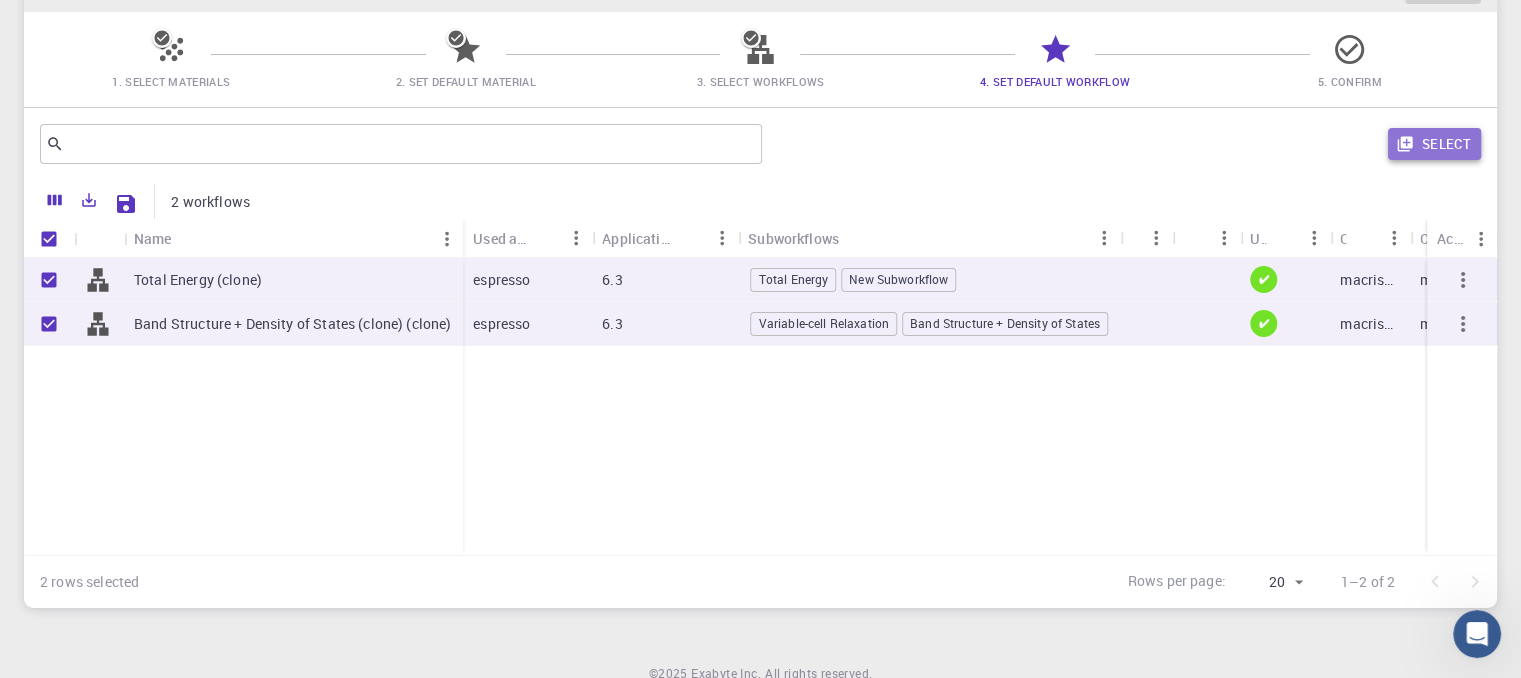 click on "Select" at bounding box center [1434, 144] 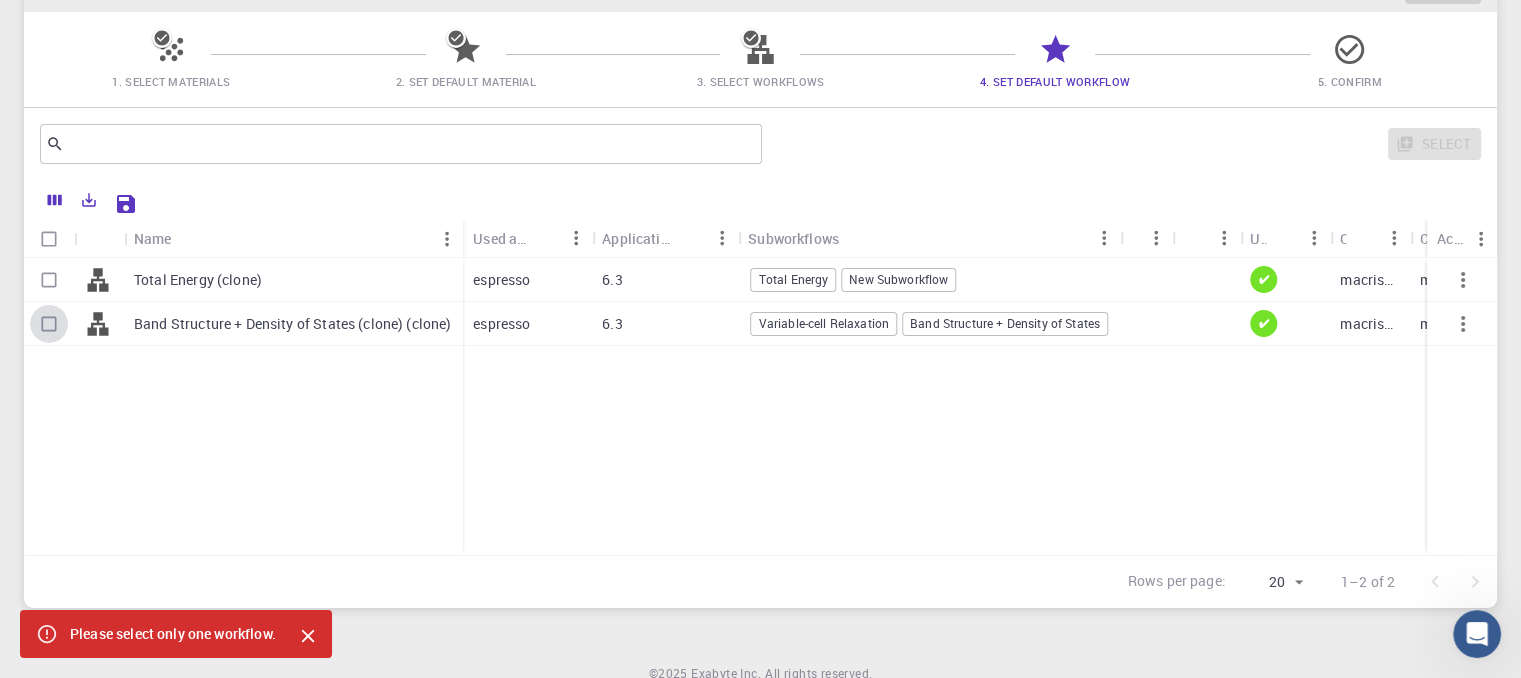 click at bounding box center (49, 324) 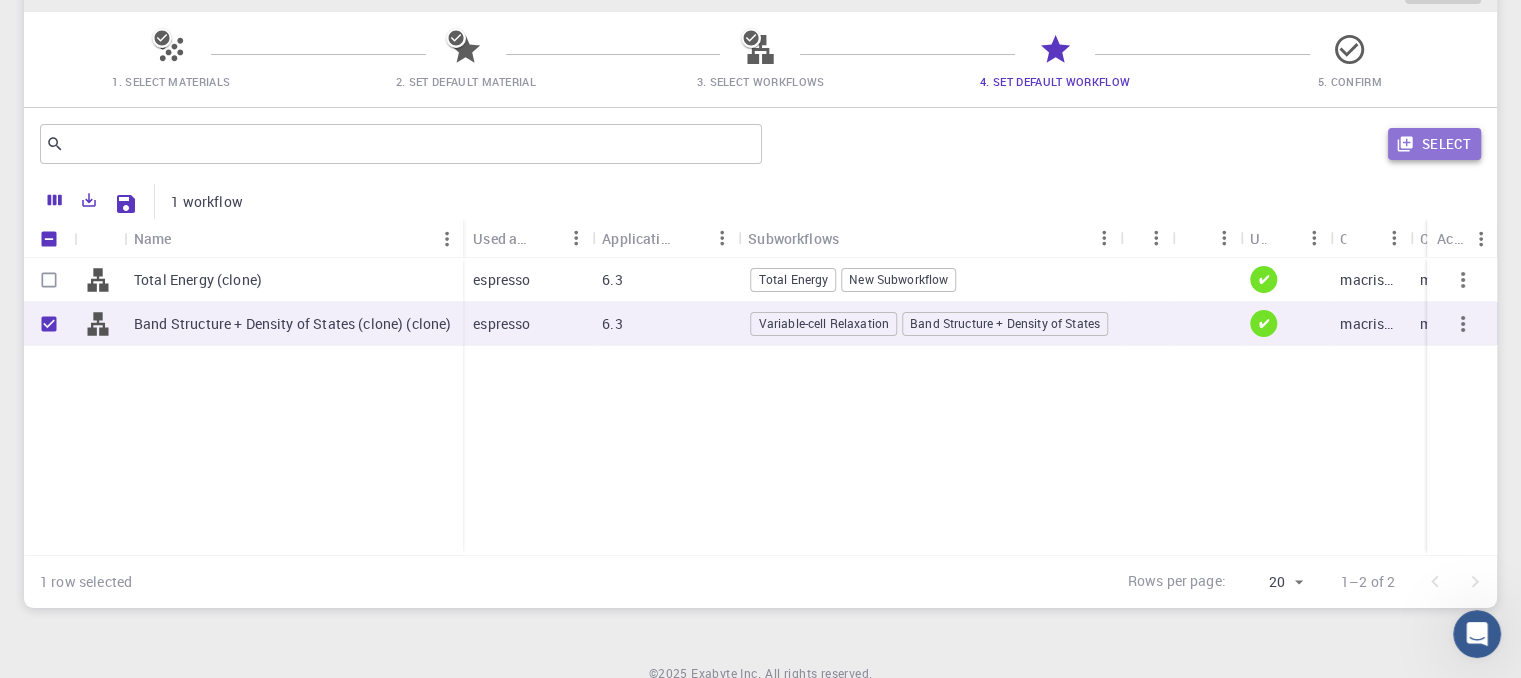 click on "Select" at bounding box center (1434, 144) 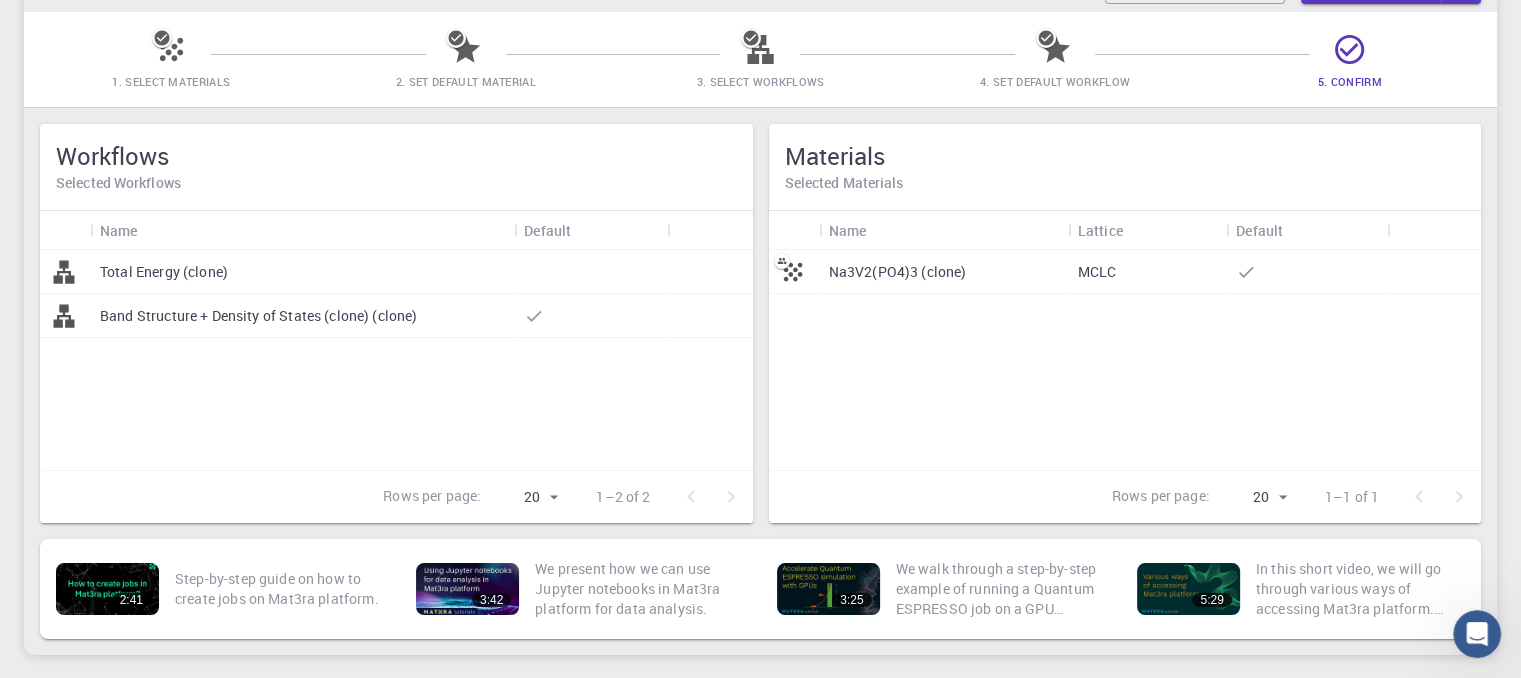 click on "Na3V2(PO4)3 (clone)" at bounding box center [898, 272] 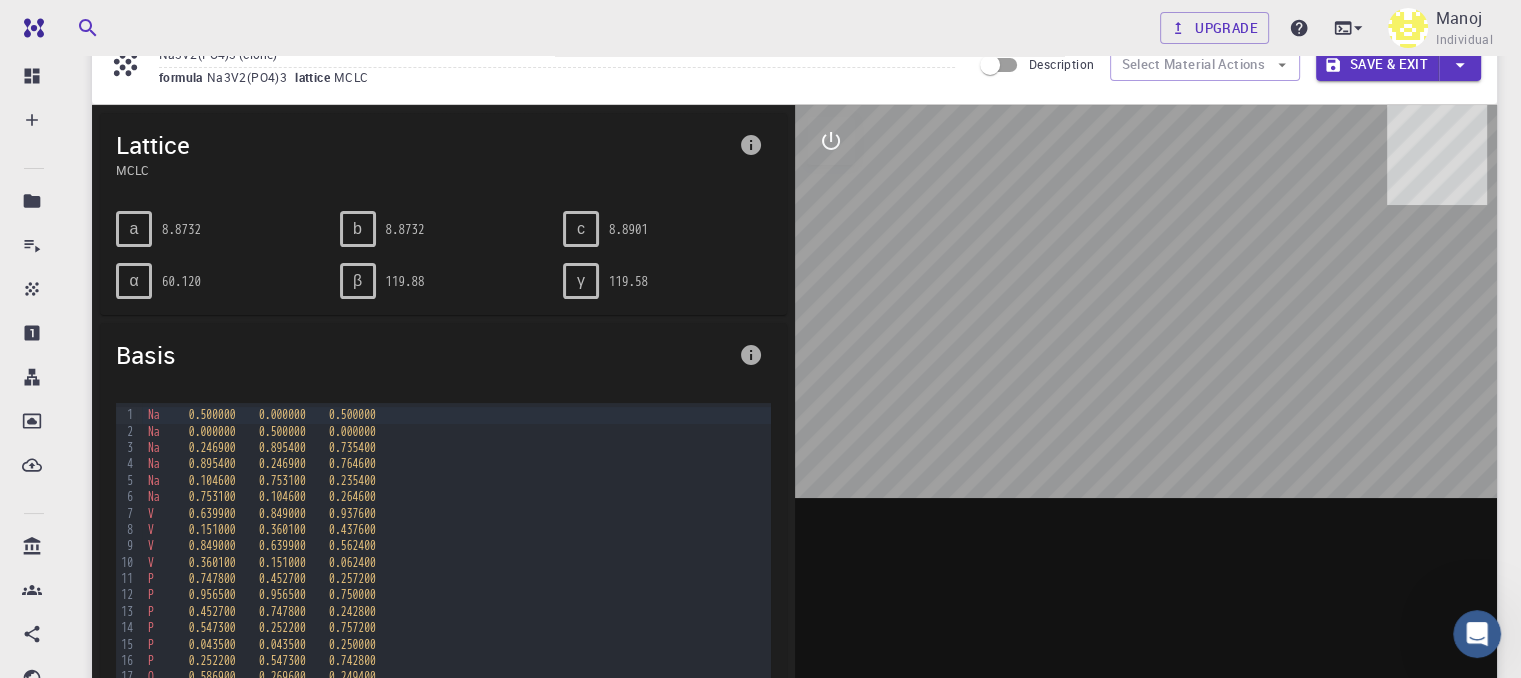 scroll, scrollTop: 90, scrollLeft: 0, axis: vertical 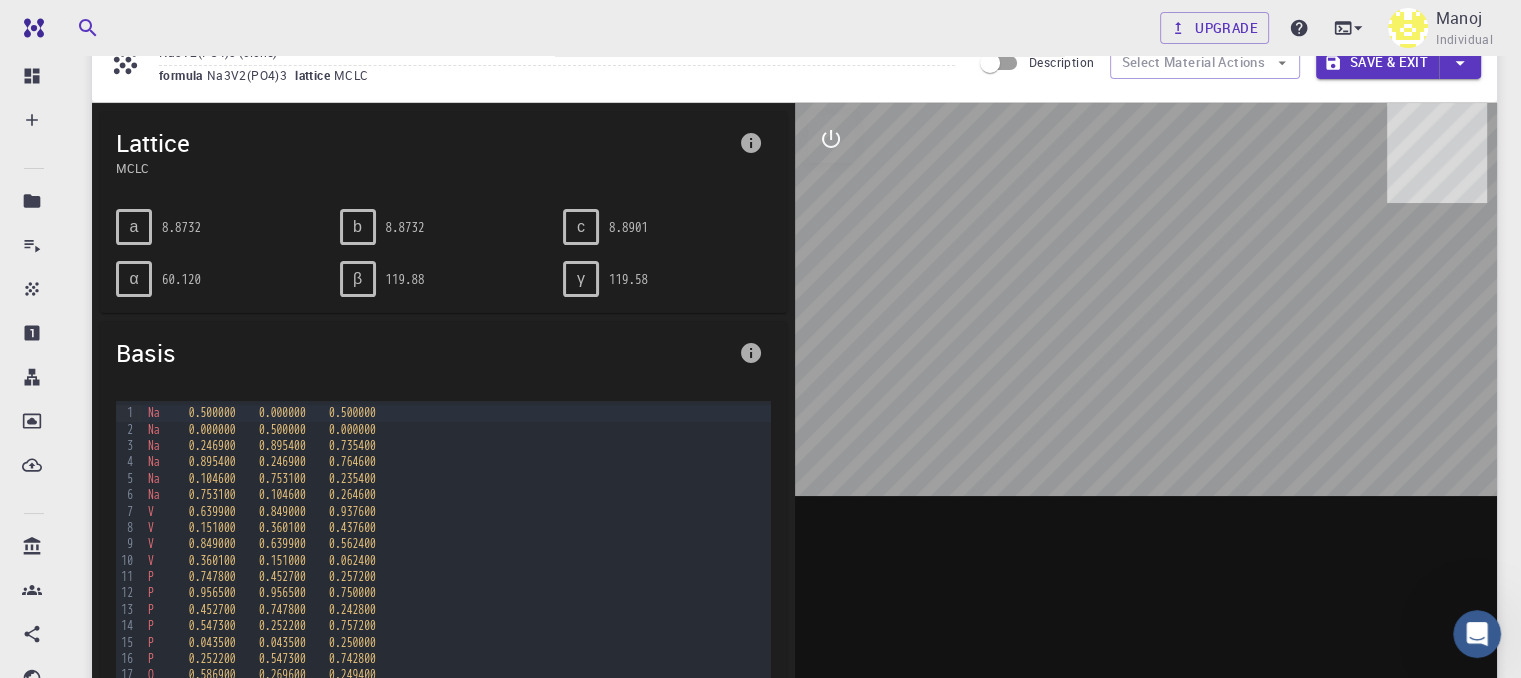 drag, startPoint x: 1148, startPoint y: 430, endPoint x: 1244, endPoint y: 451, distance: 98.270035 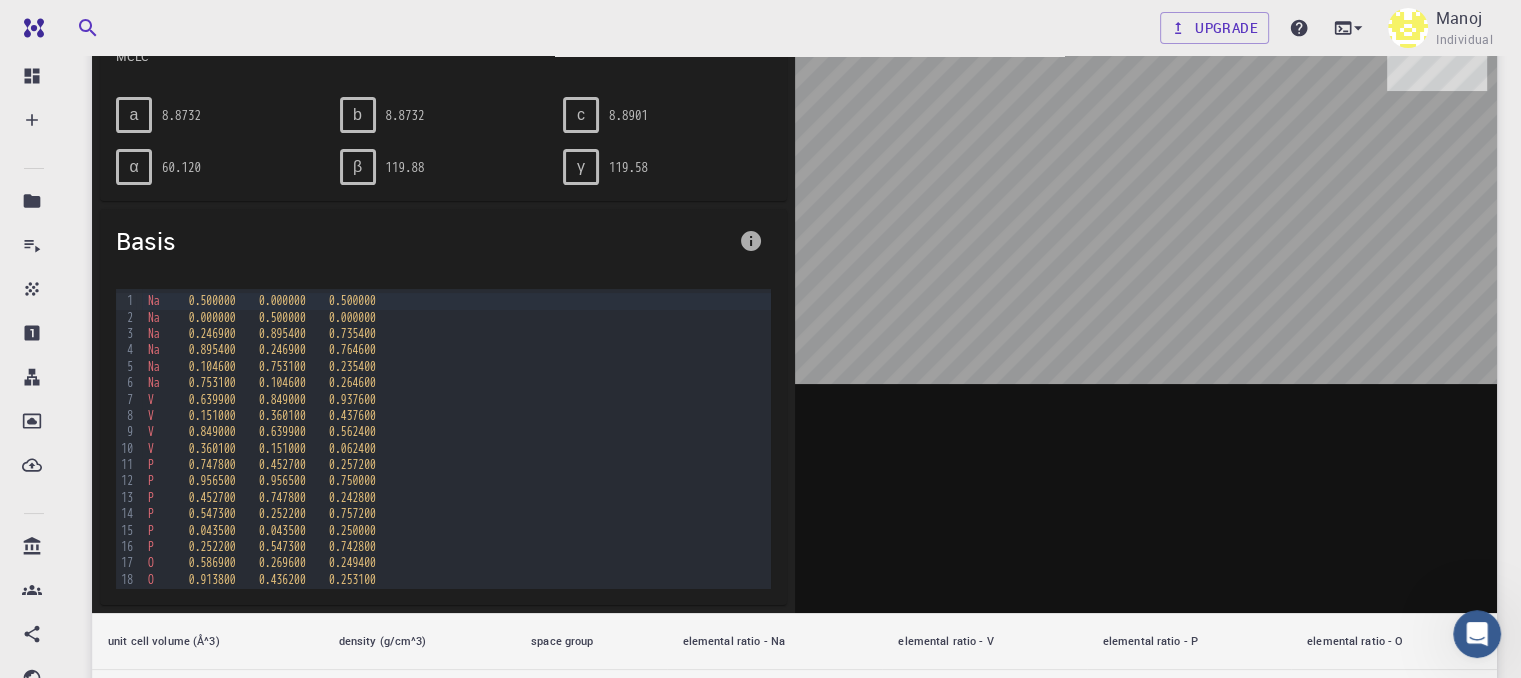scroll, scrollTop: 204, scrollLeft: 0, axis: vertical 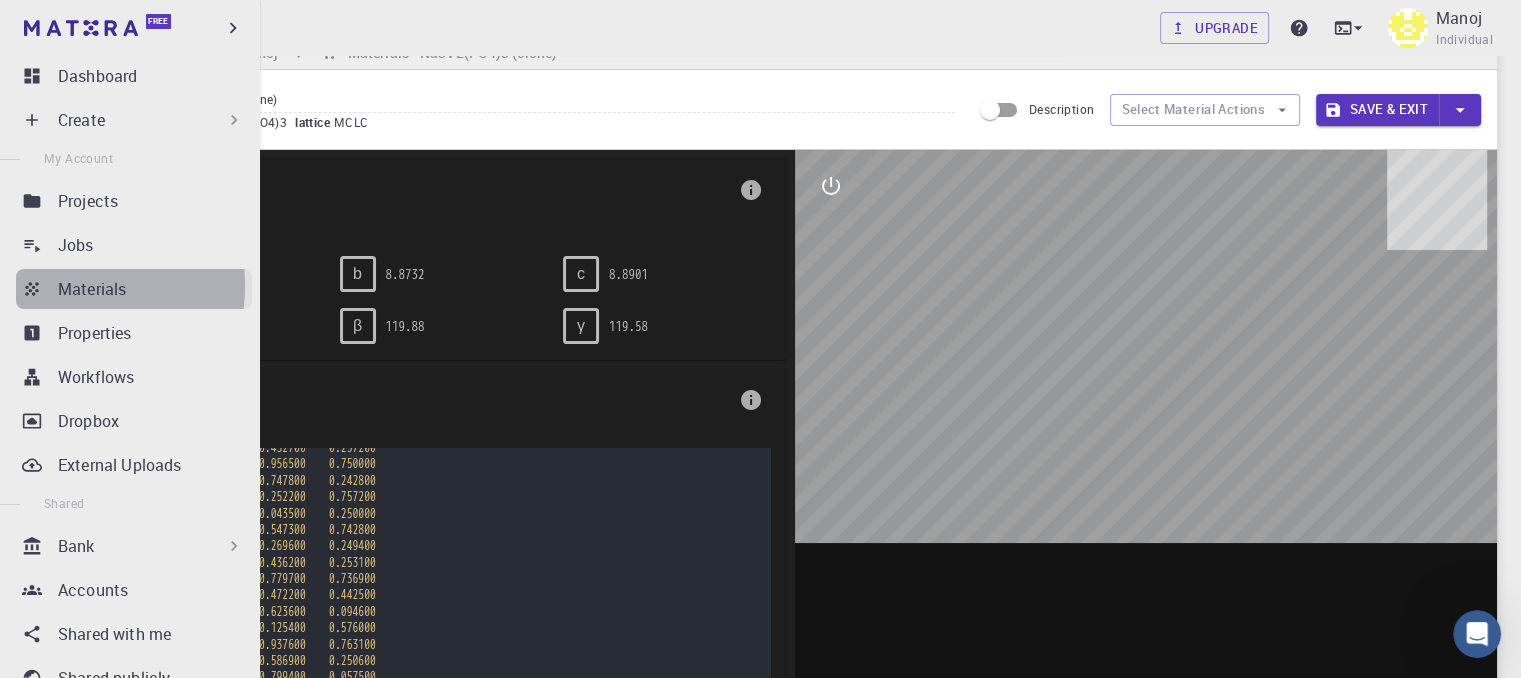 click 